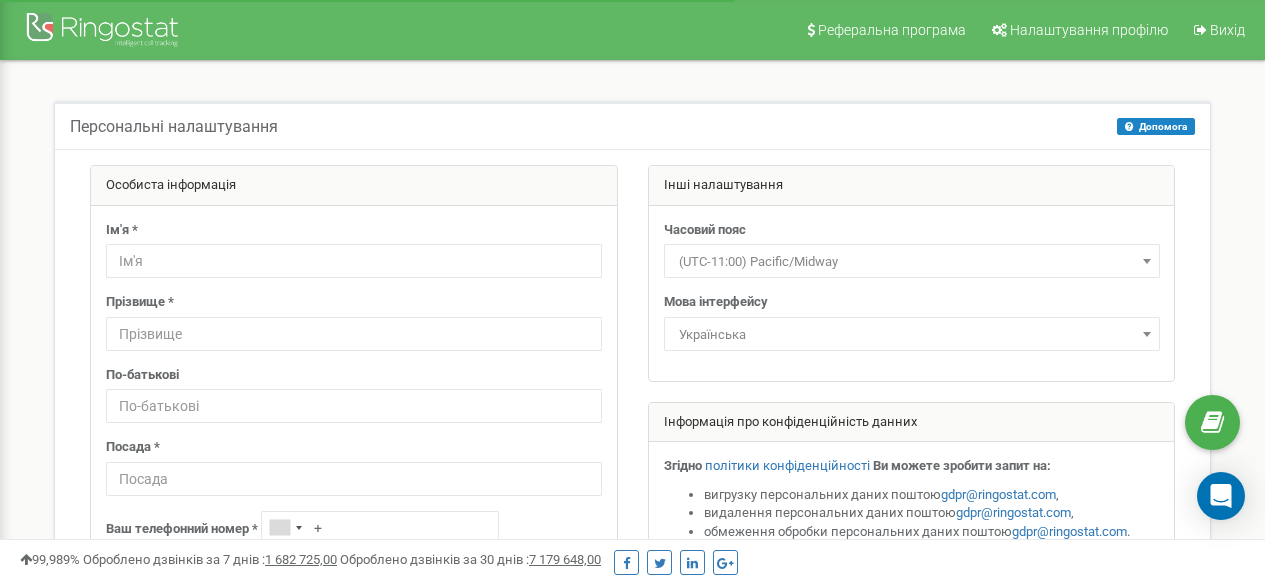 scroll, scrollTop: 0, scrollLeft: 0, axis: both 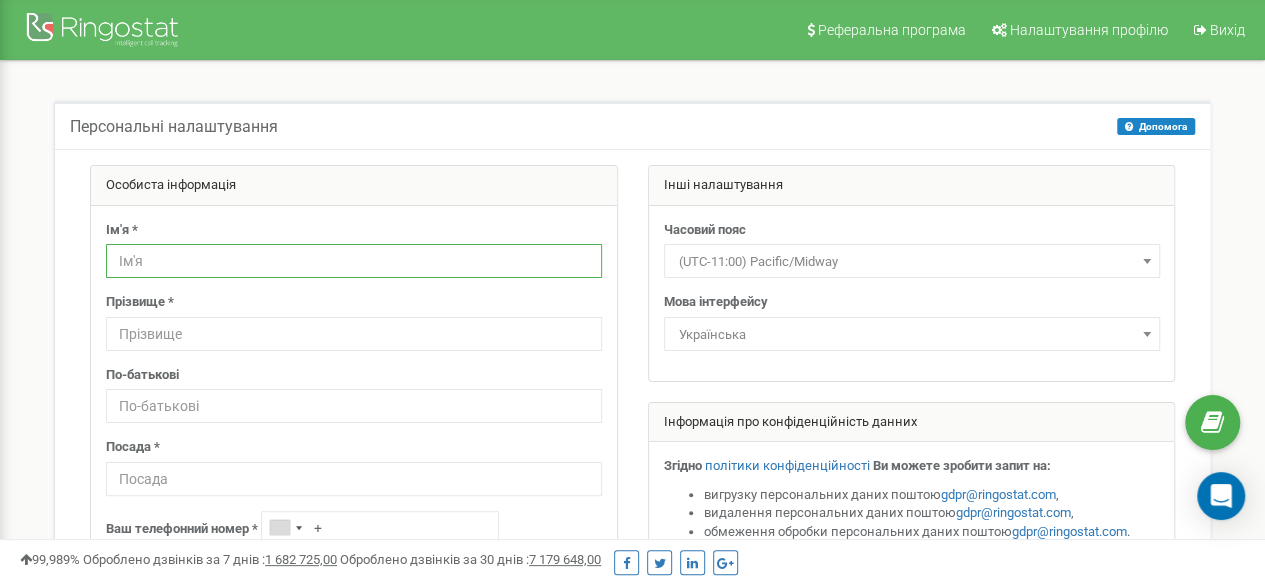 click at bounding box center (354, 261) 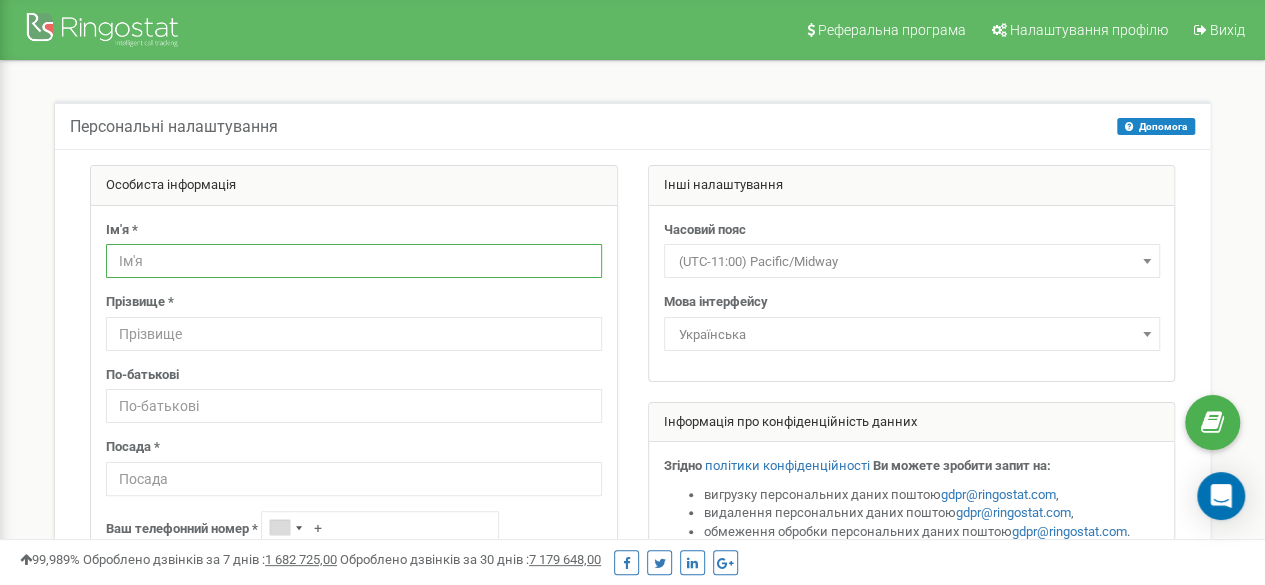 type on "S" 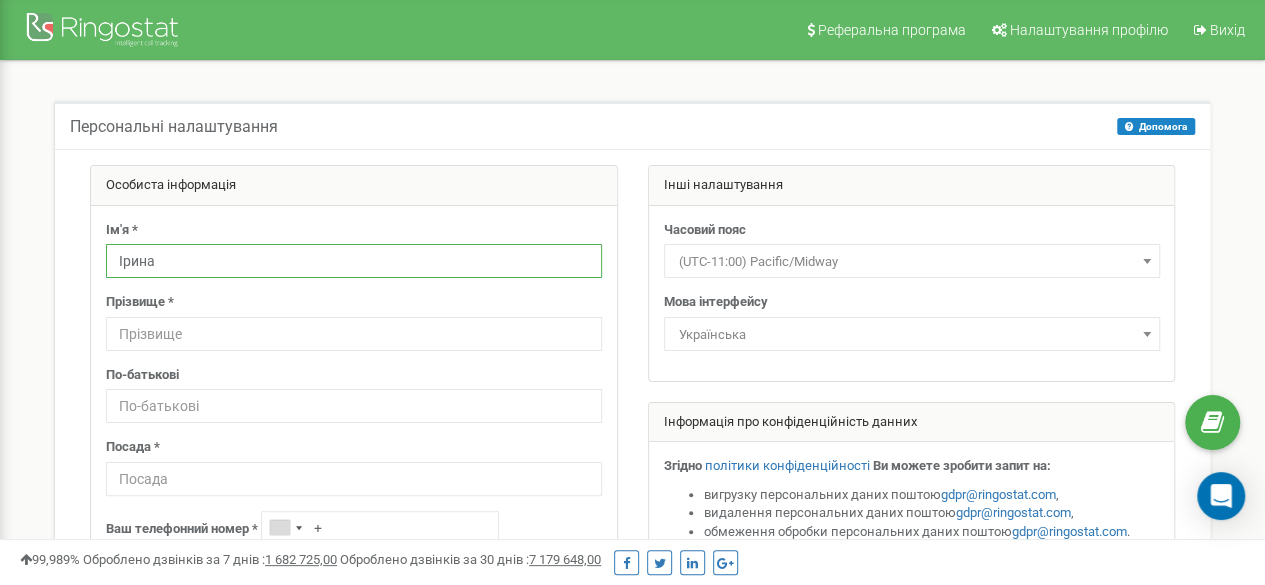 type on "Ірина" 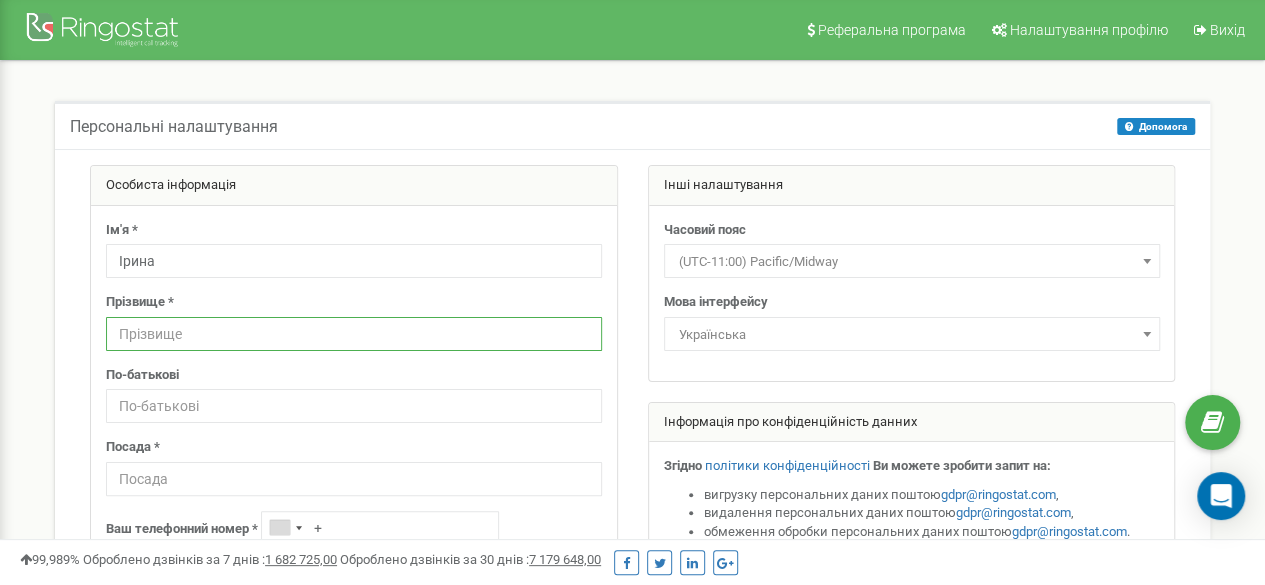 click at bounding box center (354, 334) 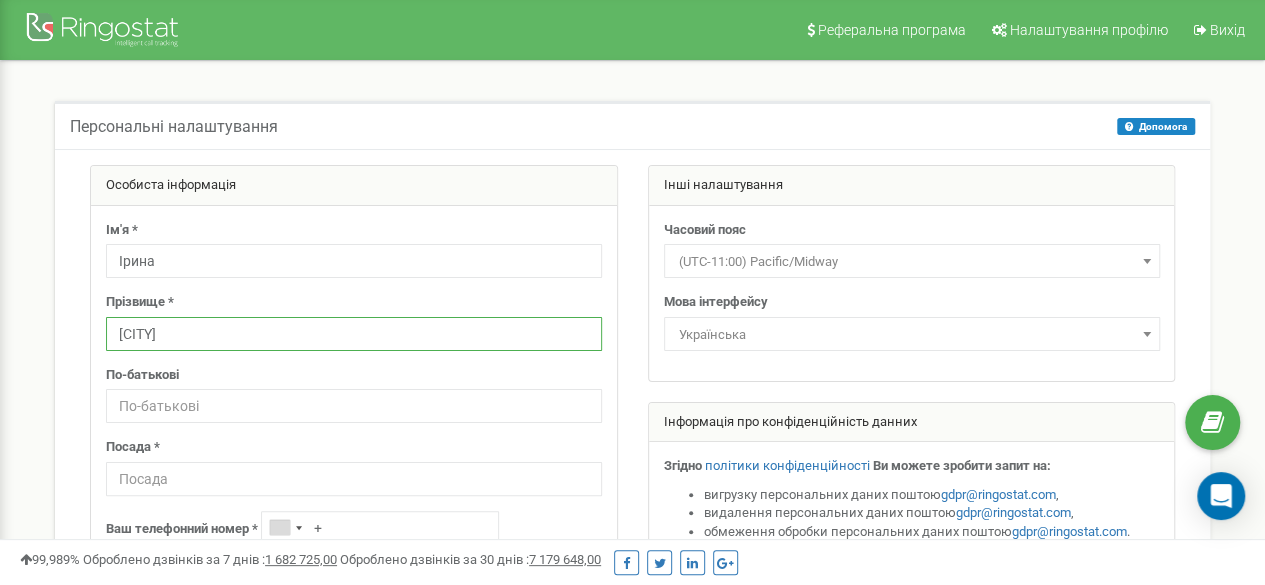 type on "Мостенець" 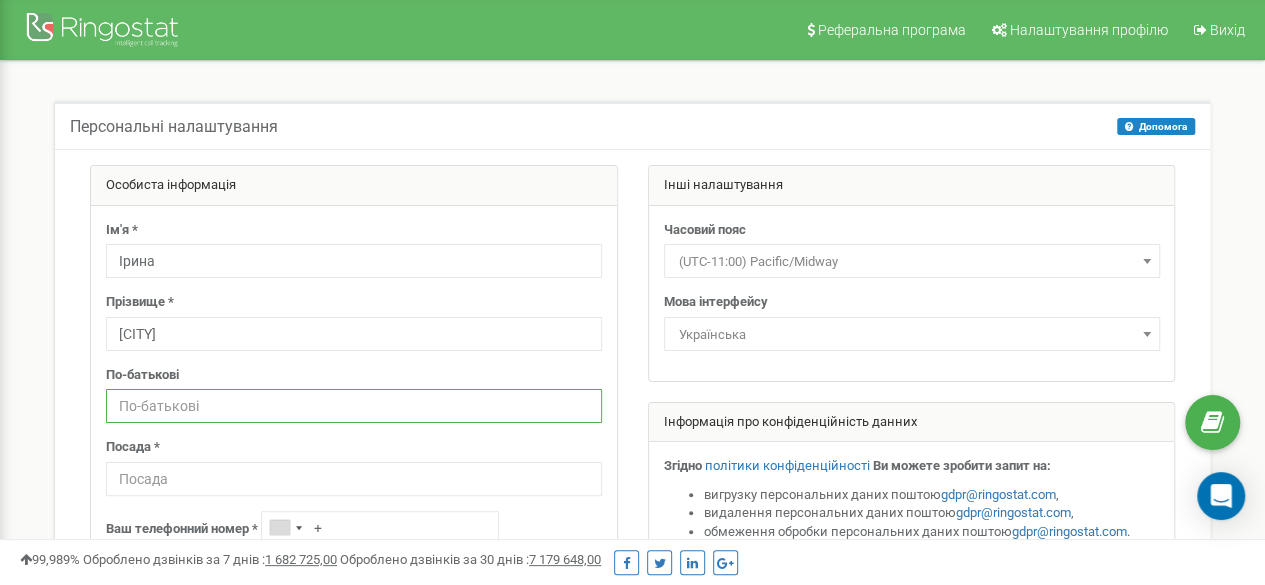 click at bounding box center [354, 406] 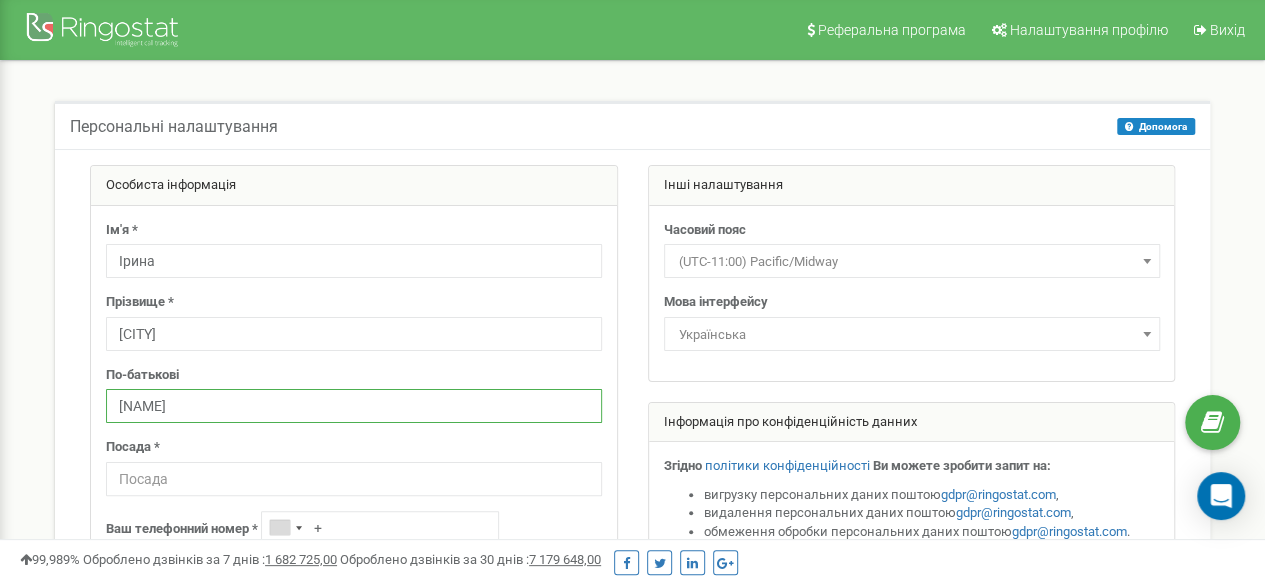 type on "Анатоліївна" 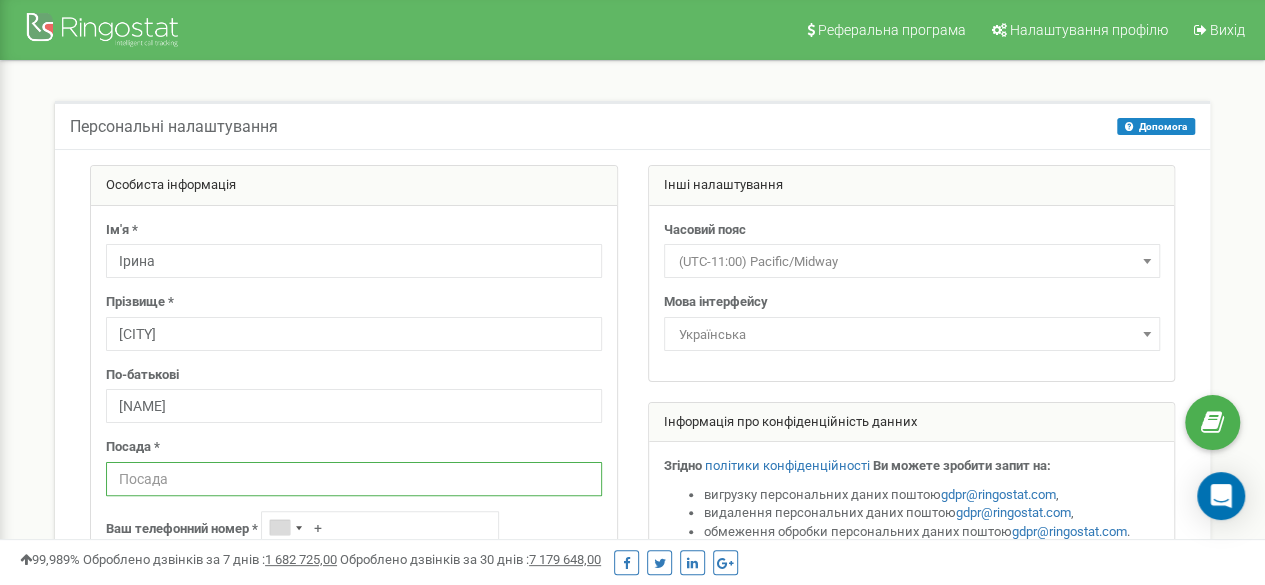 click at bounding box center (354, 479) 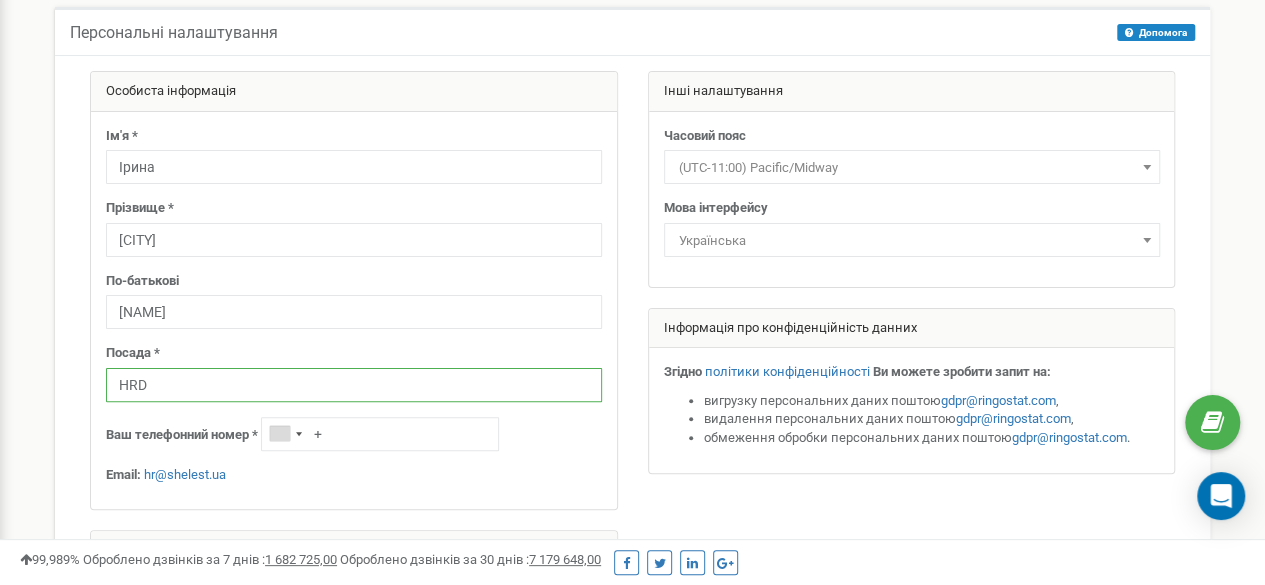 scroll, scrollTop: 200, scrollLeft: 0, axis: vertical 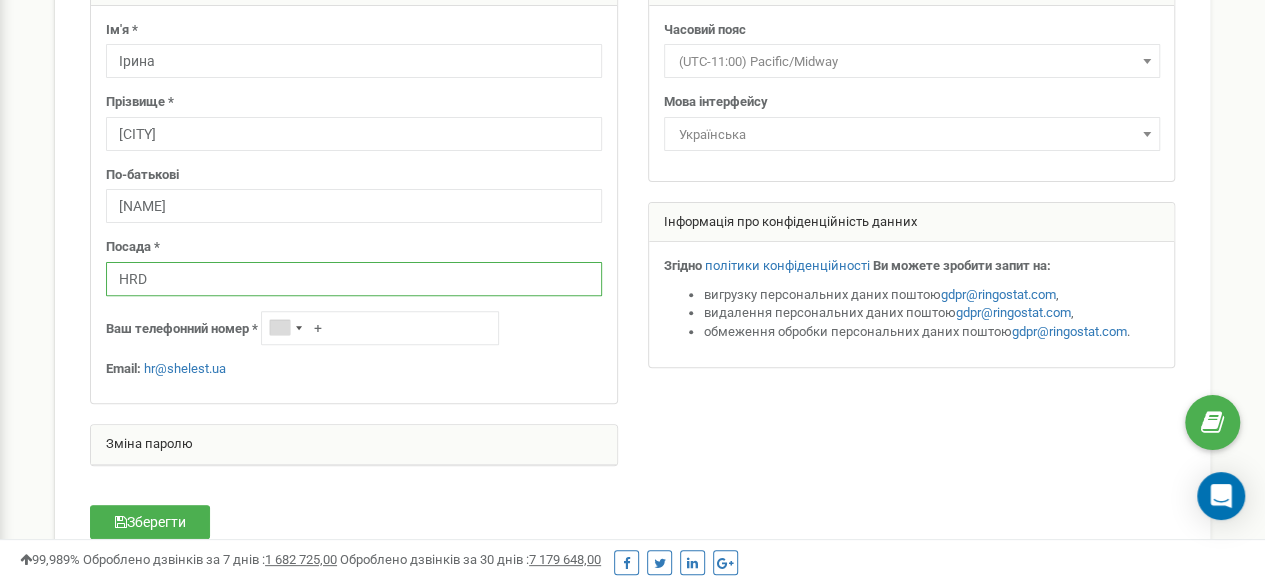 type on "HRD" 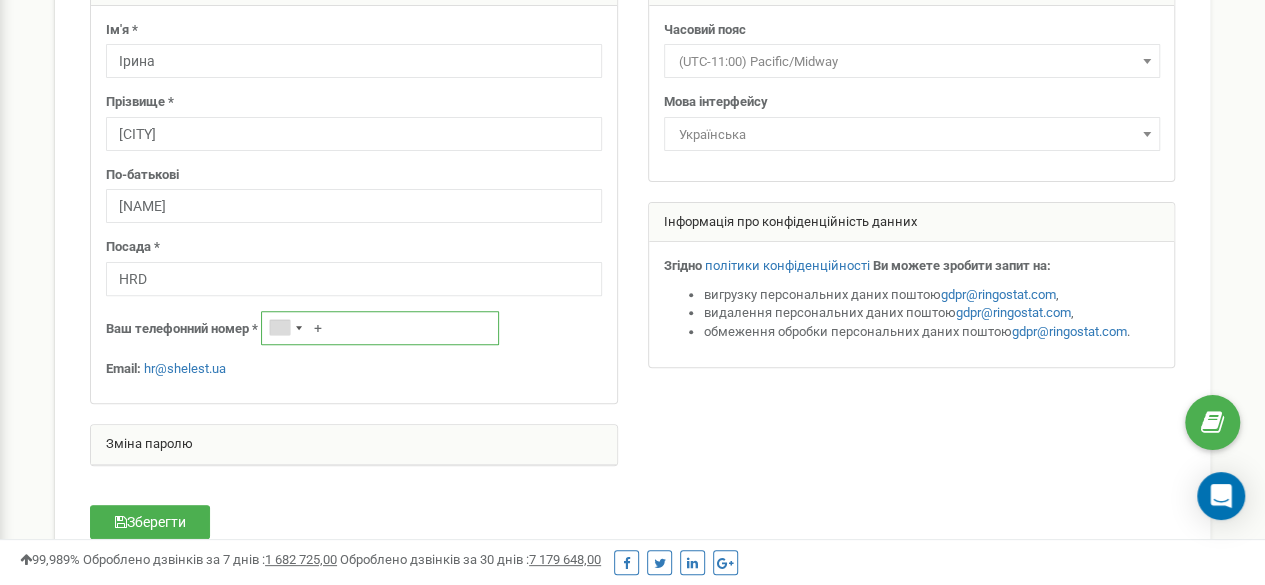 click on "+" at bounding box center (380, 328) 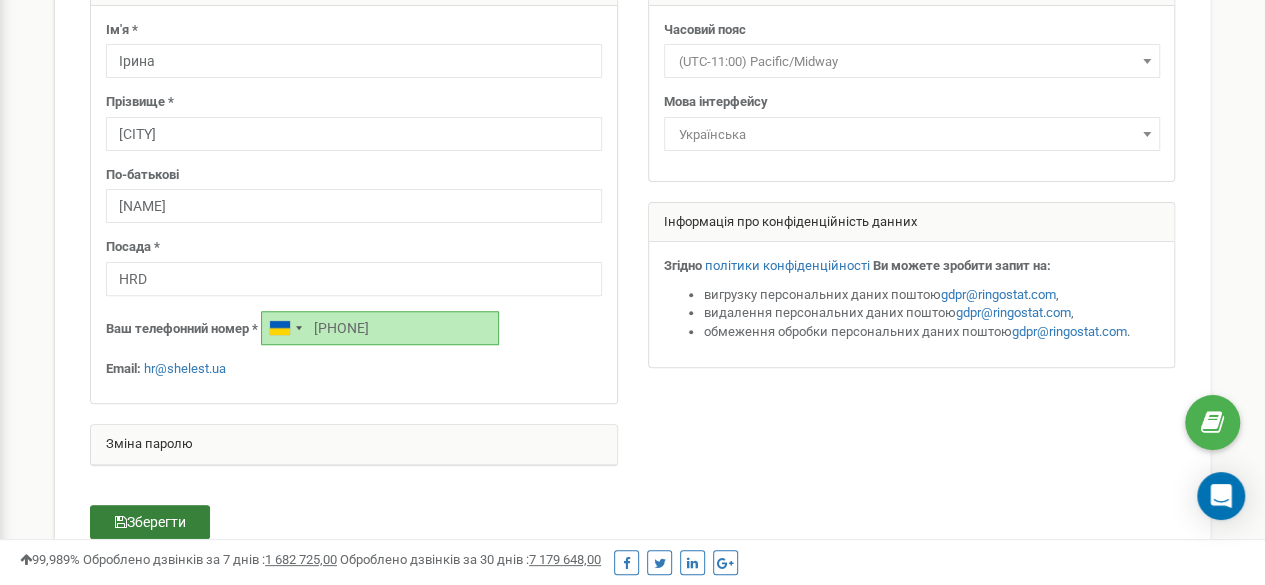 type on "+380673614237" 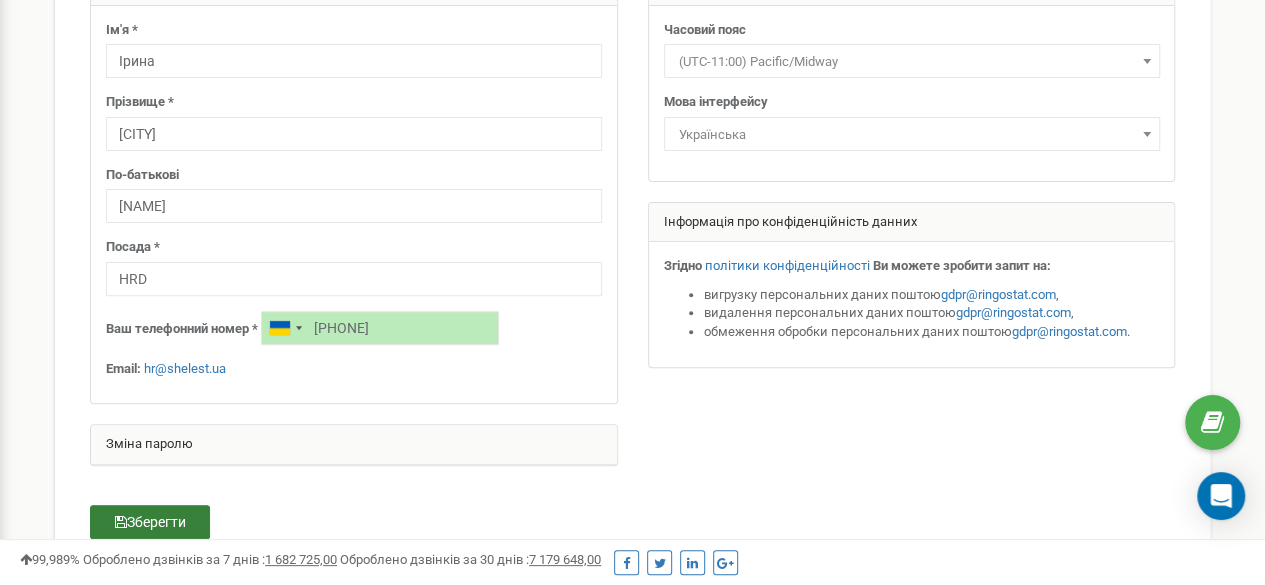 click on "Зберегти" at bounding box center [150, 522] 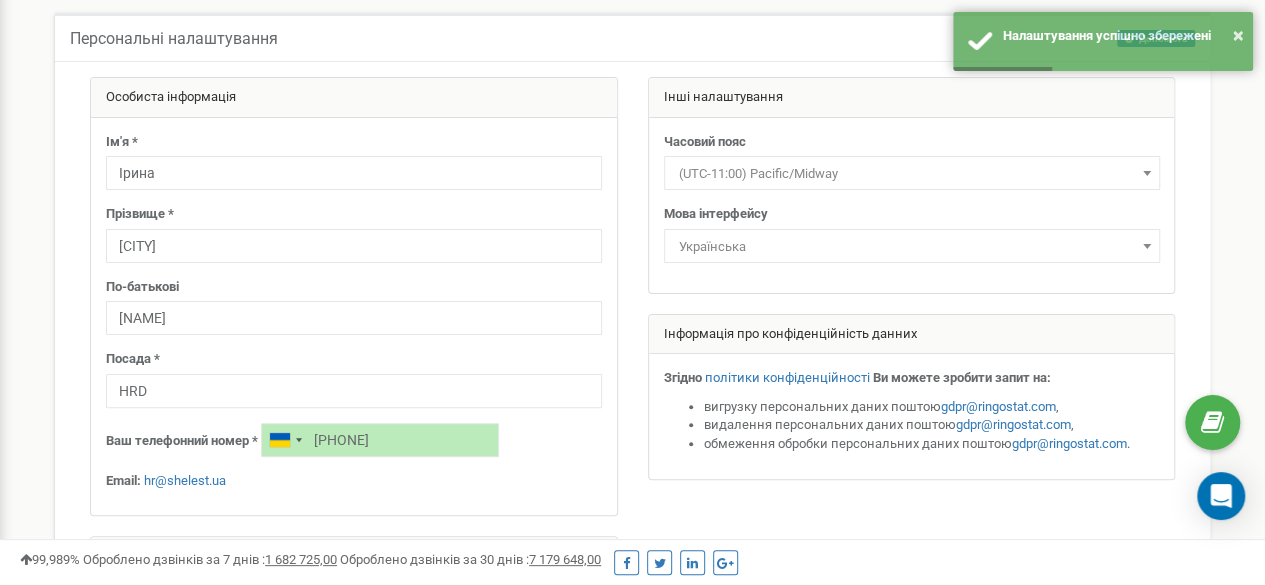 scroll, scrollTop: 0, scrollLeft: 0, axis: both 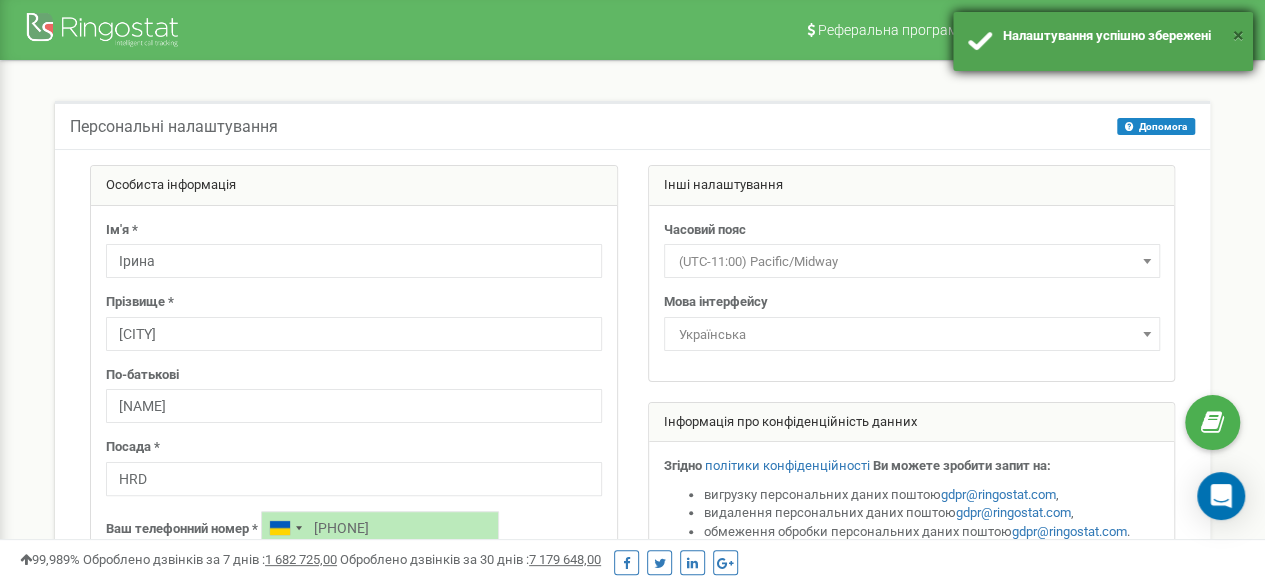 click on "×" at bounding box center (1238, 35) 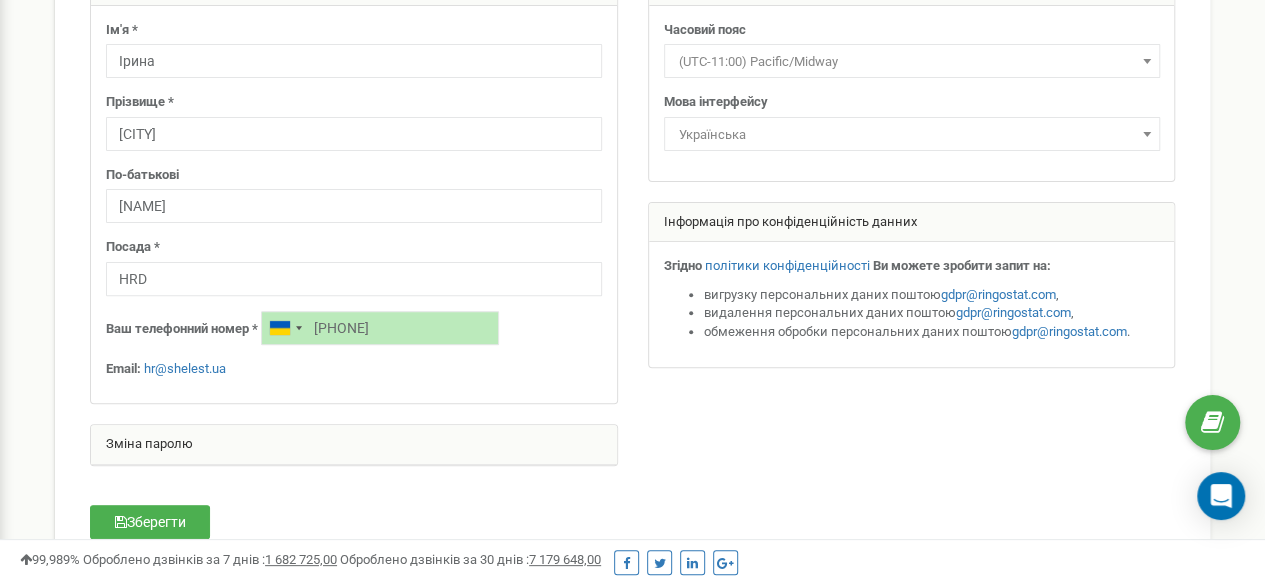 scroll, scrollTop: 0, scrollLeft: 0, axis: both 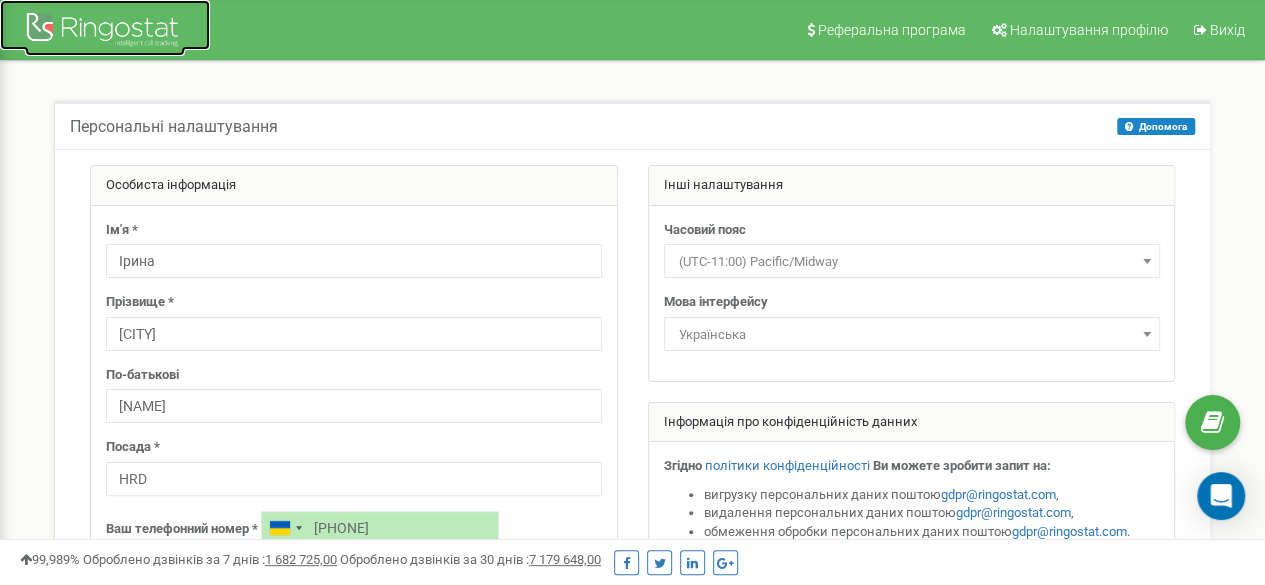 click at bounding box center [105, 32] 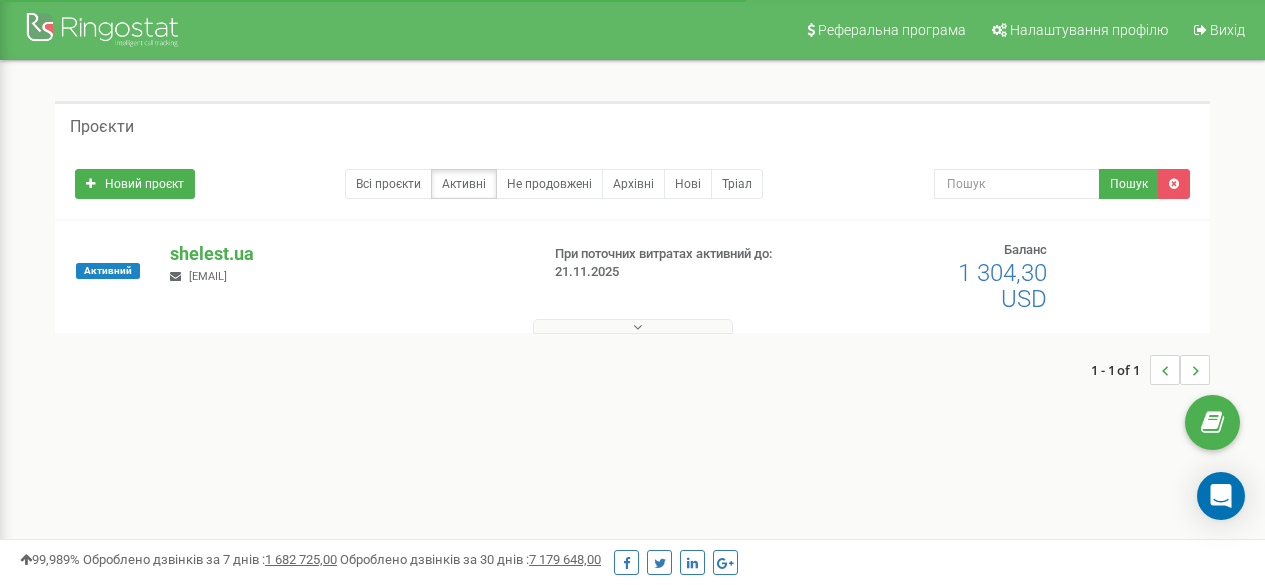 scroll, scrollTop: 0, scrollLeft: 0, axis: both 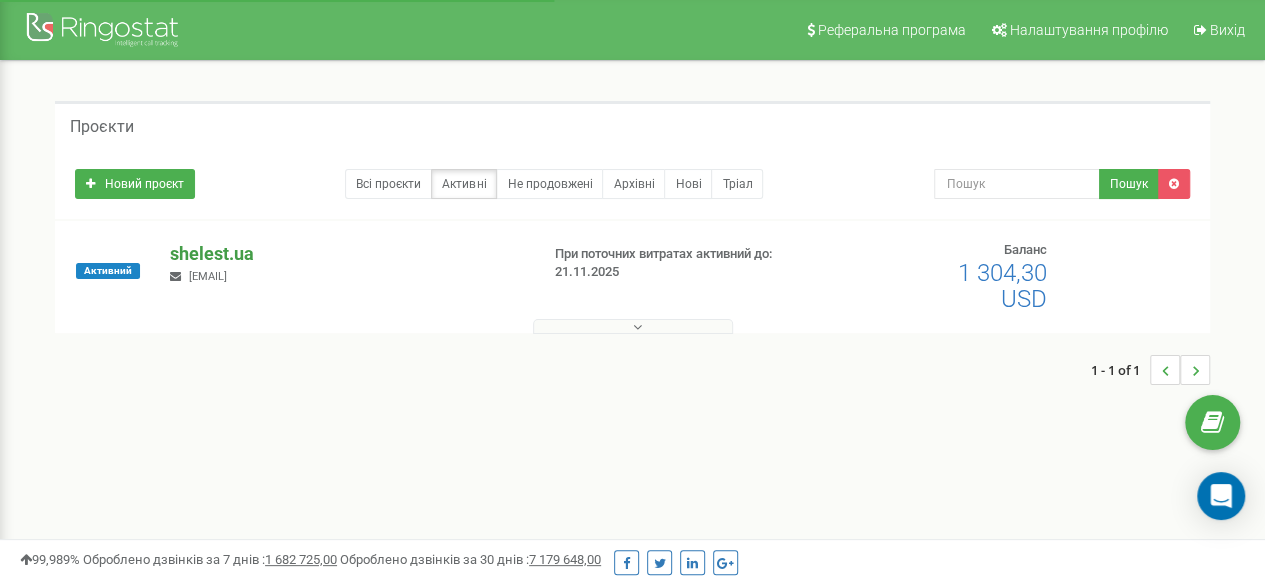 click on "shelest.ua" at bounding box center (346, 254) 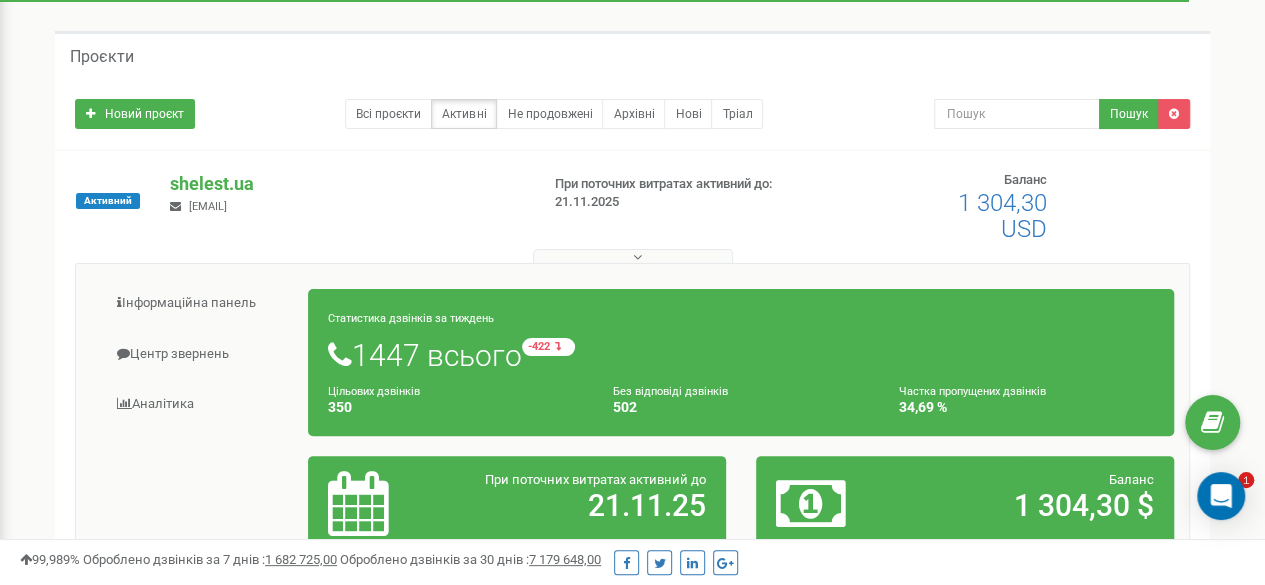 scroll, scrollTop: 0, scrollLeft: 0, axis: both 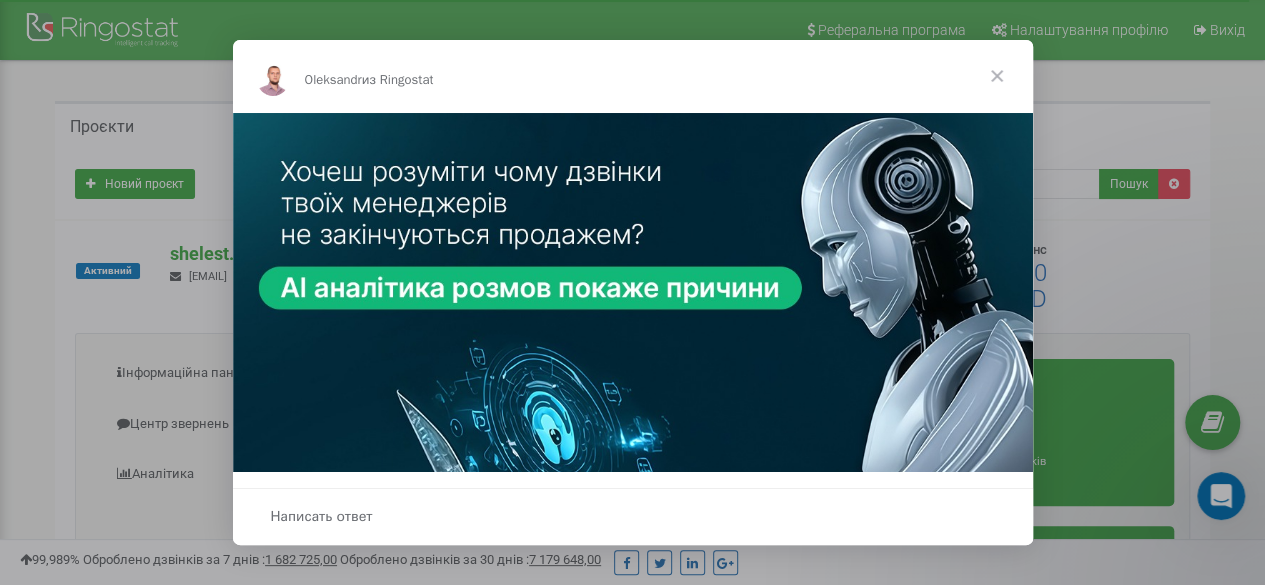 click at bounding box center [997, 76] 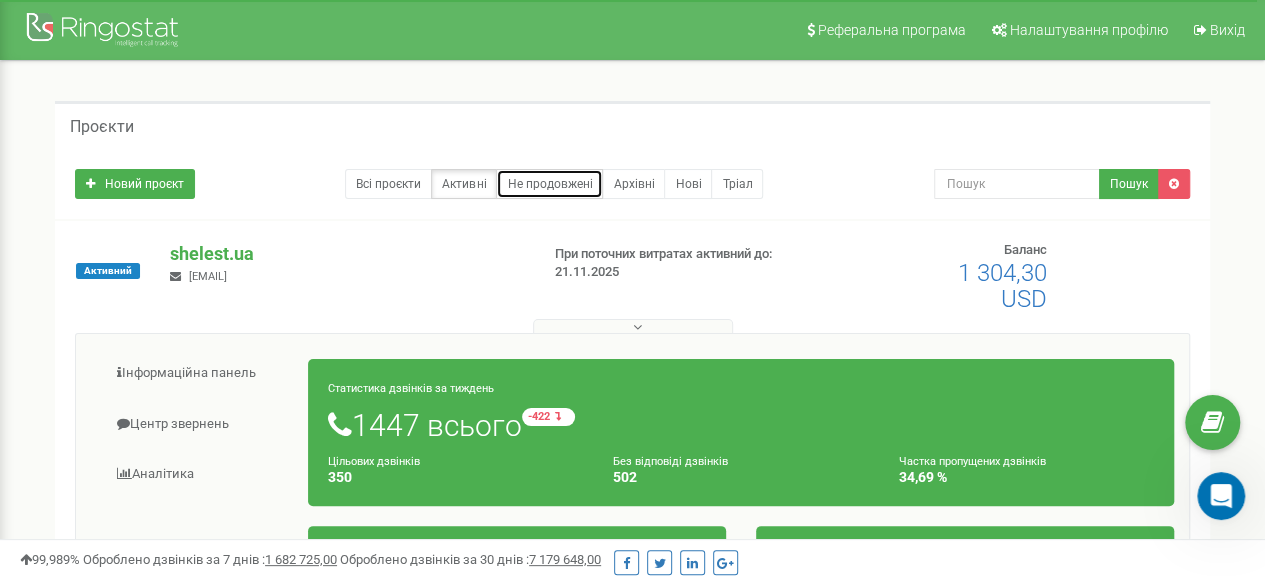 click on "Не продовжені" at bounding box center (549, 184) 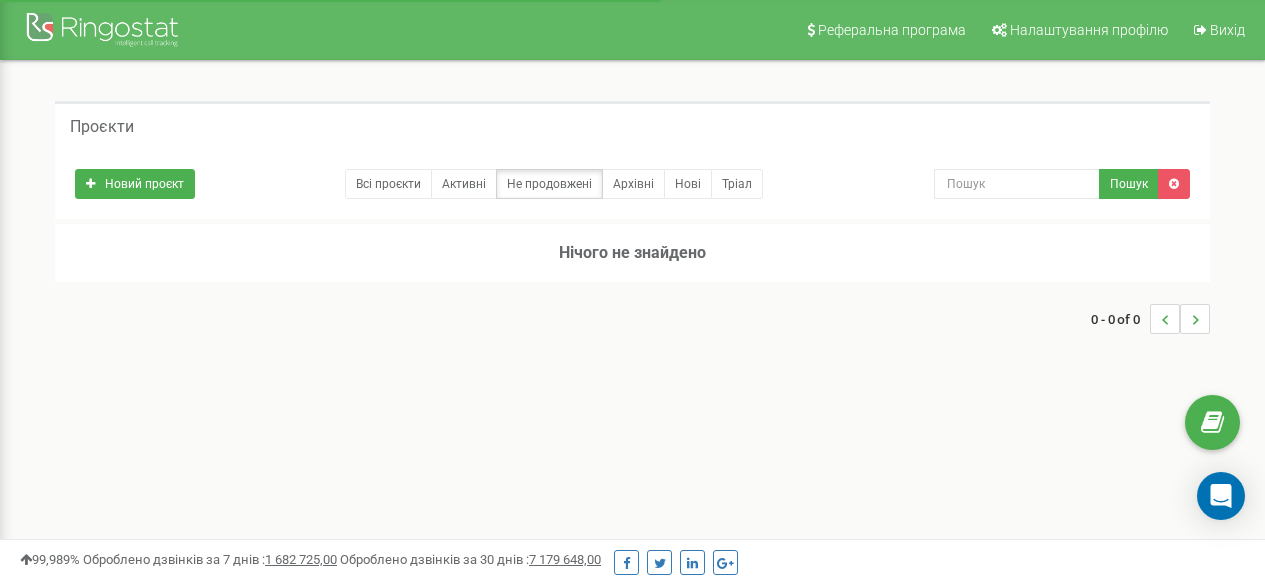 scroll, scrollTop: 0, scrollLeft: 0, axis: both 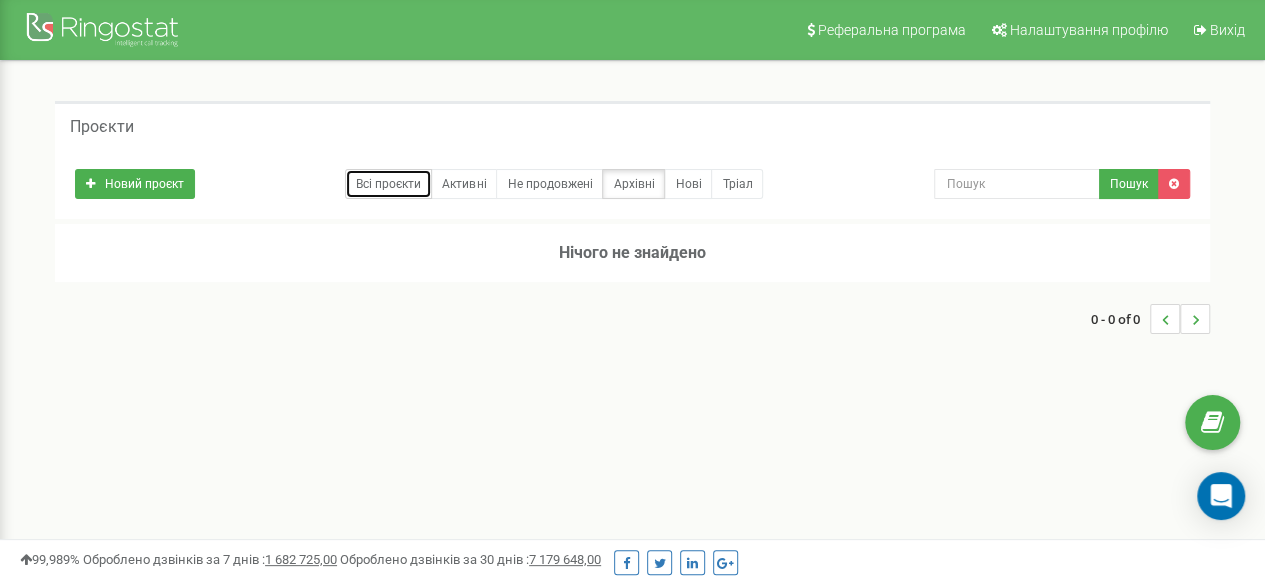 click on "Всі проєкти" at bounding box center (388, 184) 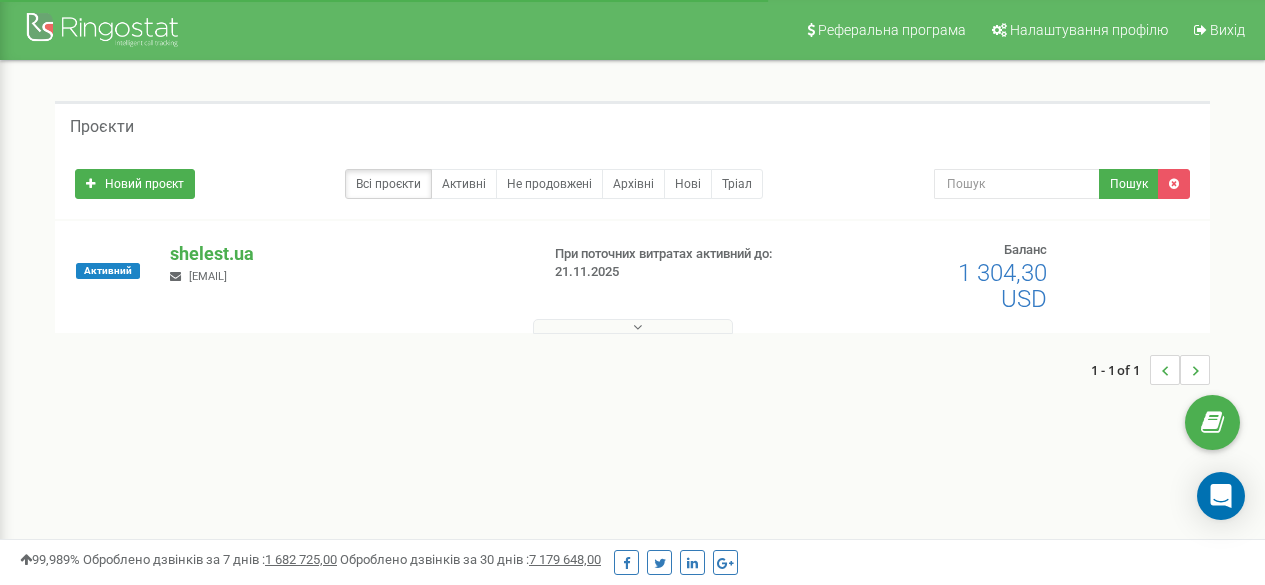 scroll, scrollTop: 0, scrollLeft: 0, axis: both 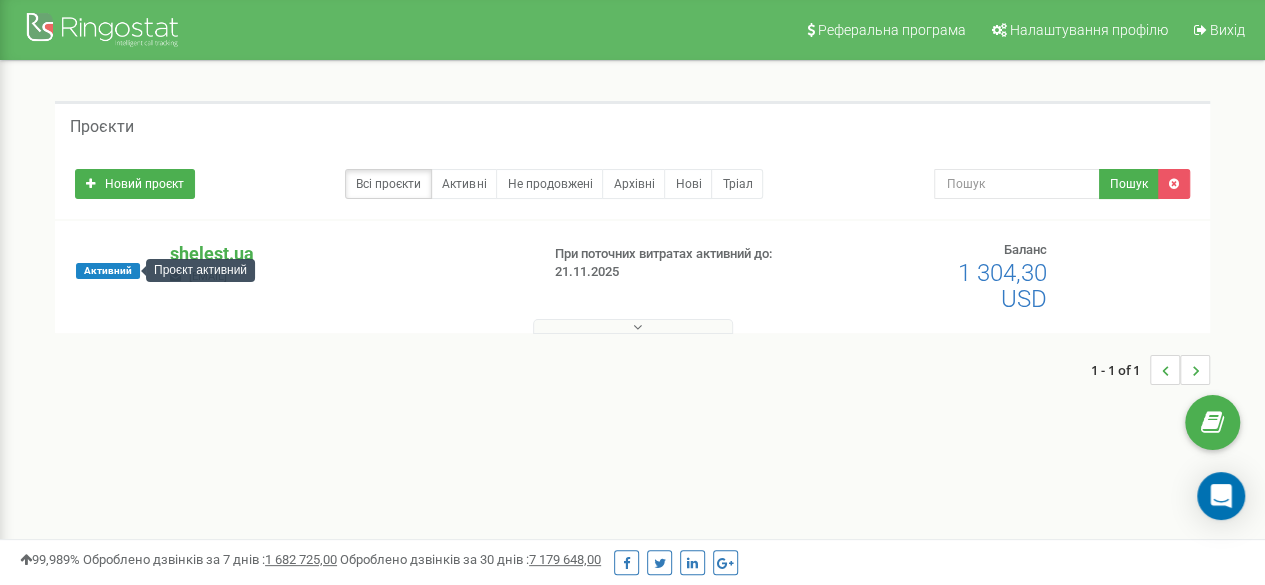 click on "Активний" at bounding box center (108, 271) 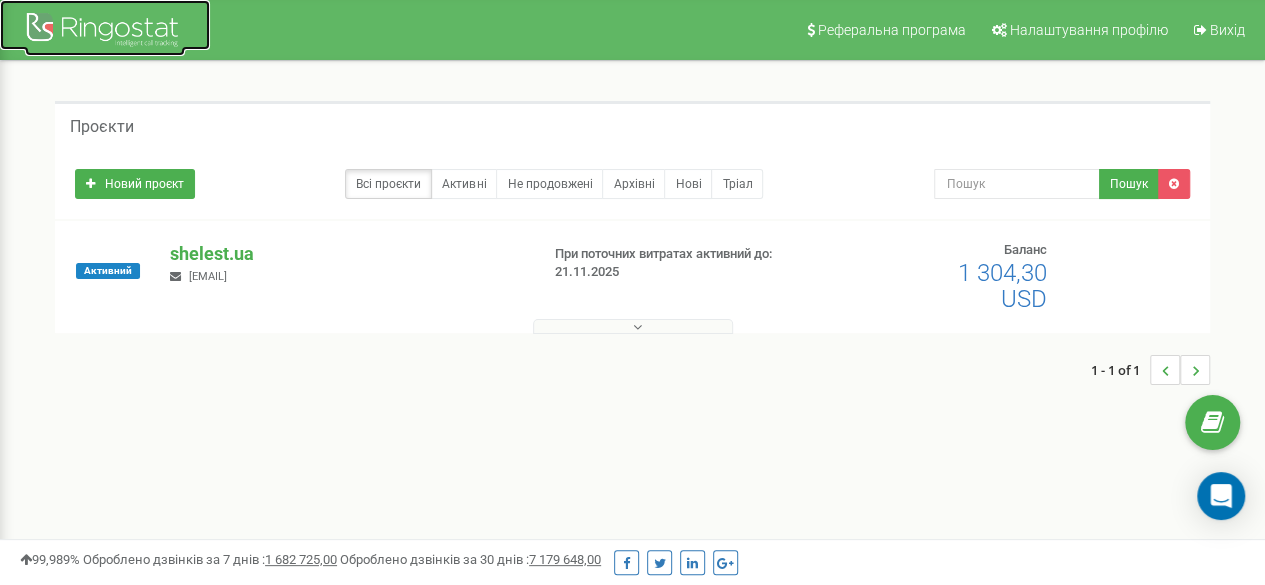 click at bounding box center (105, 32) 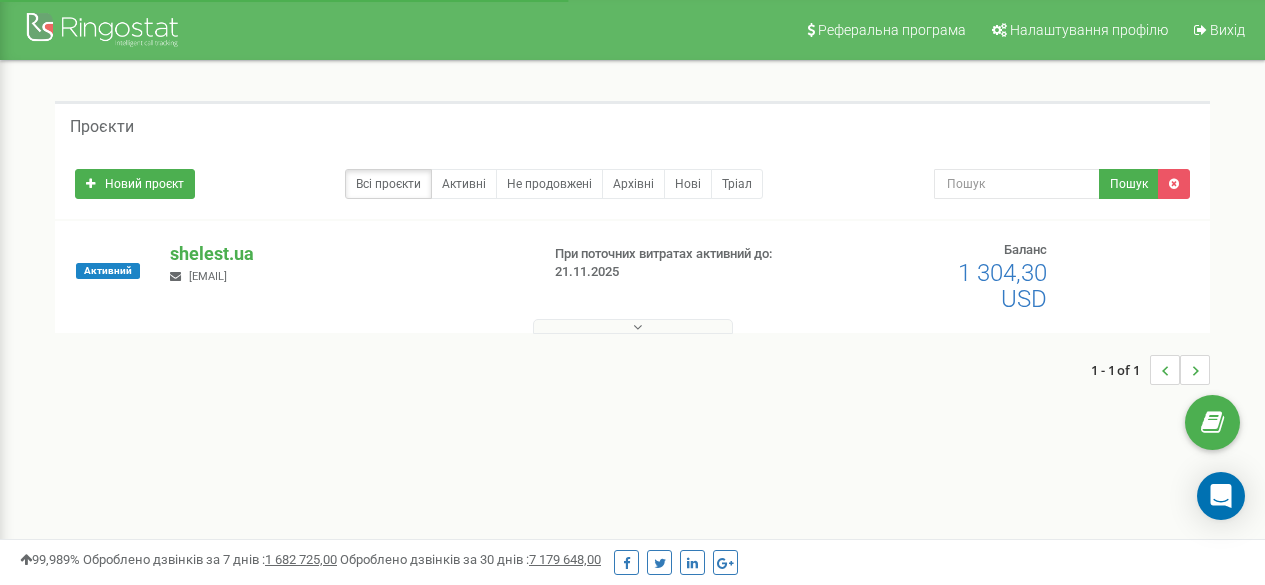 scroll, scrollTop: 0, scrollLeft: 0, axis: both 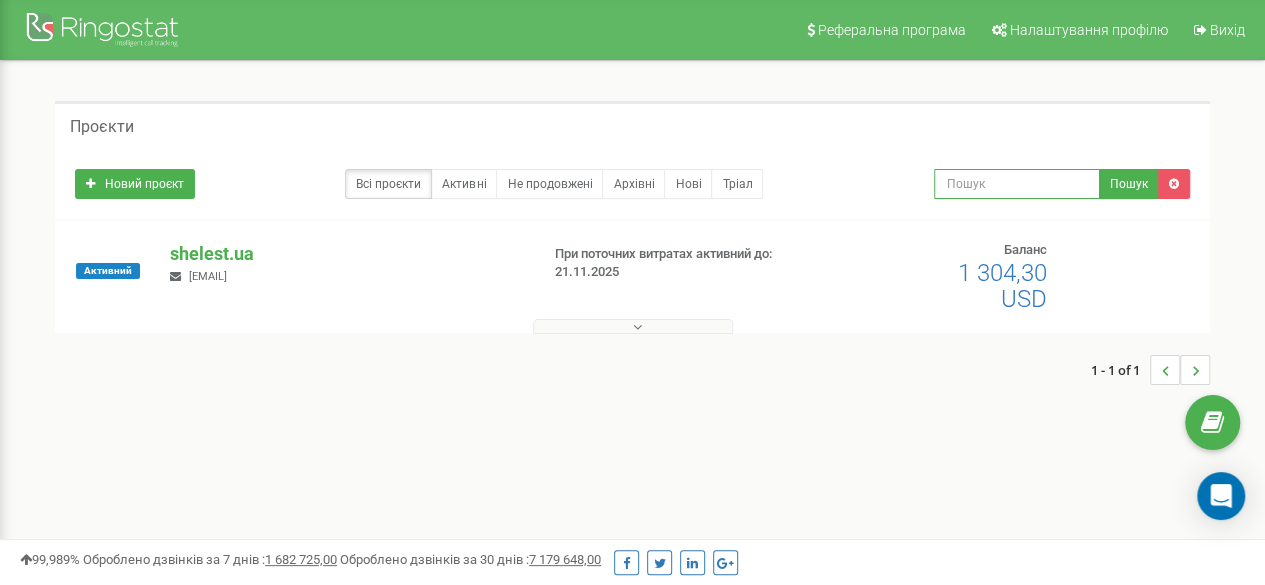 click at bounding box center (1017, 184) 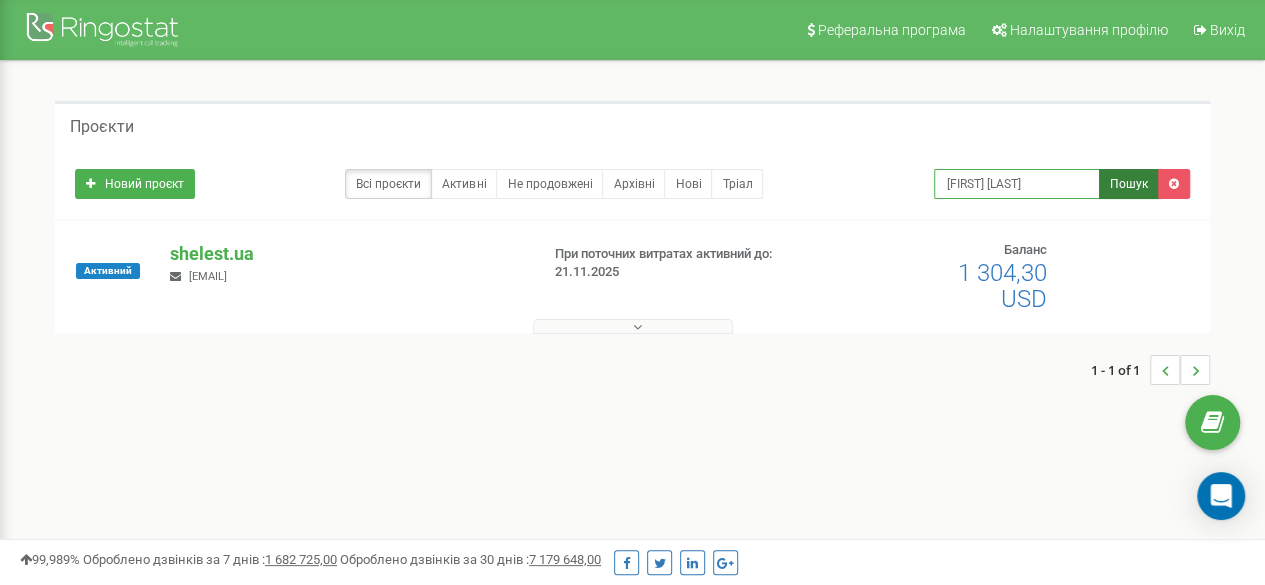 type on "Даря Мисик" 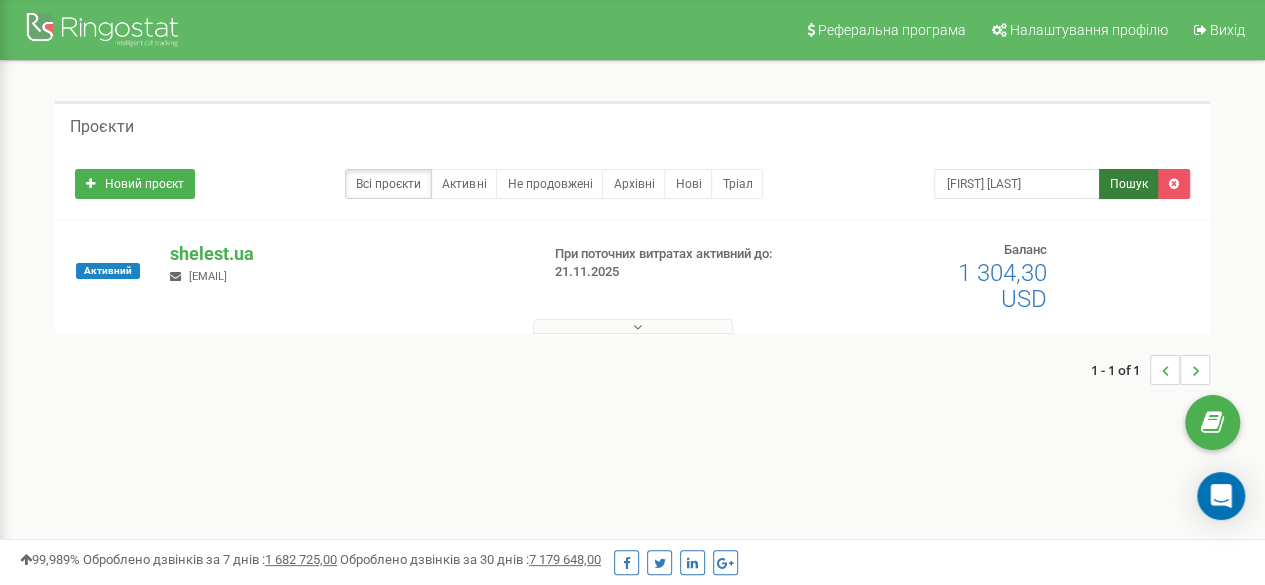 click on "Пошук" at bounding box center (1129, 184) 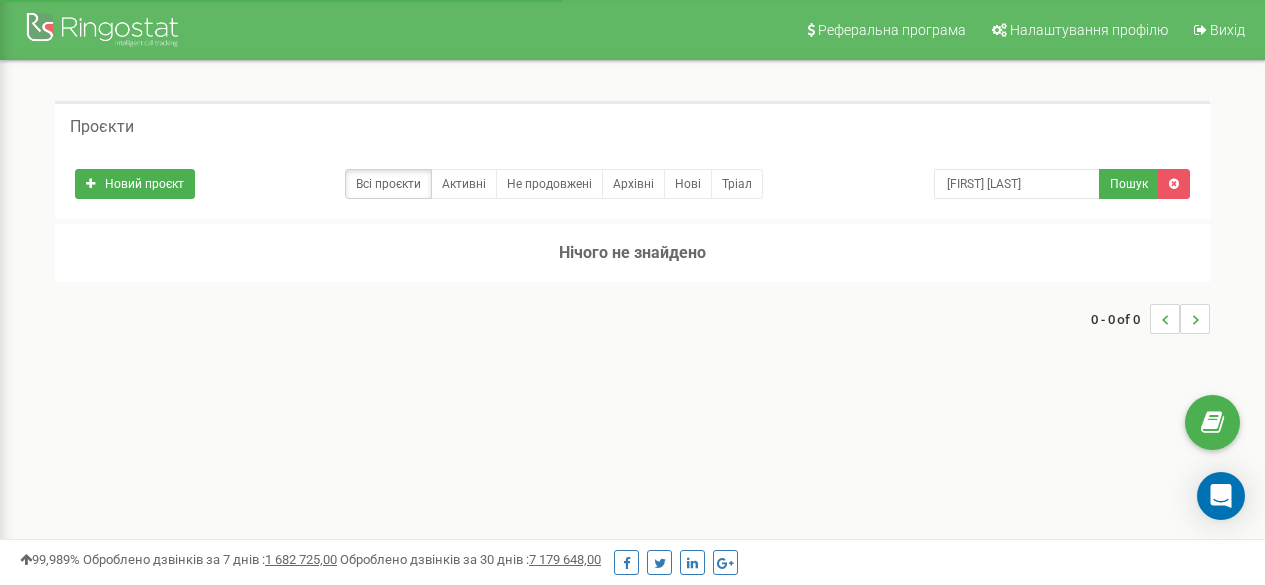 scroll, scrollTop: 0, scrollLeft: 0, axis: both 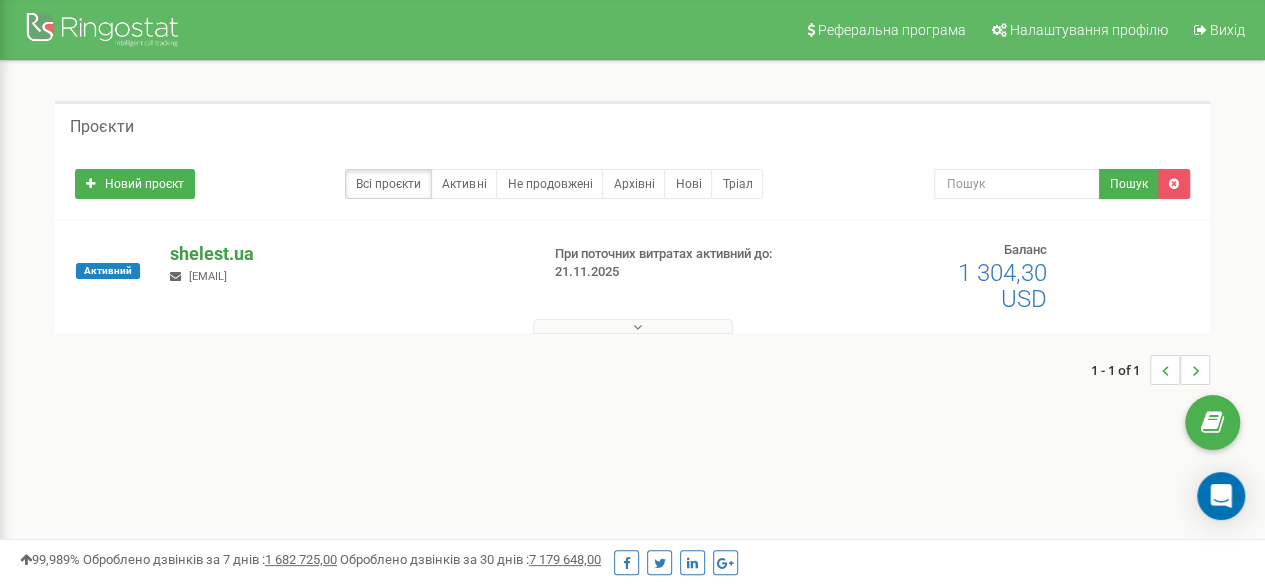 click on "shelest.ua" at bounding box center [346, 254] 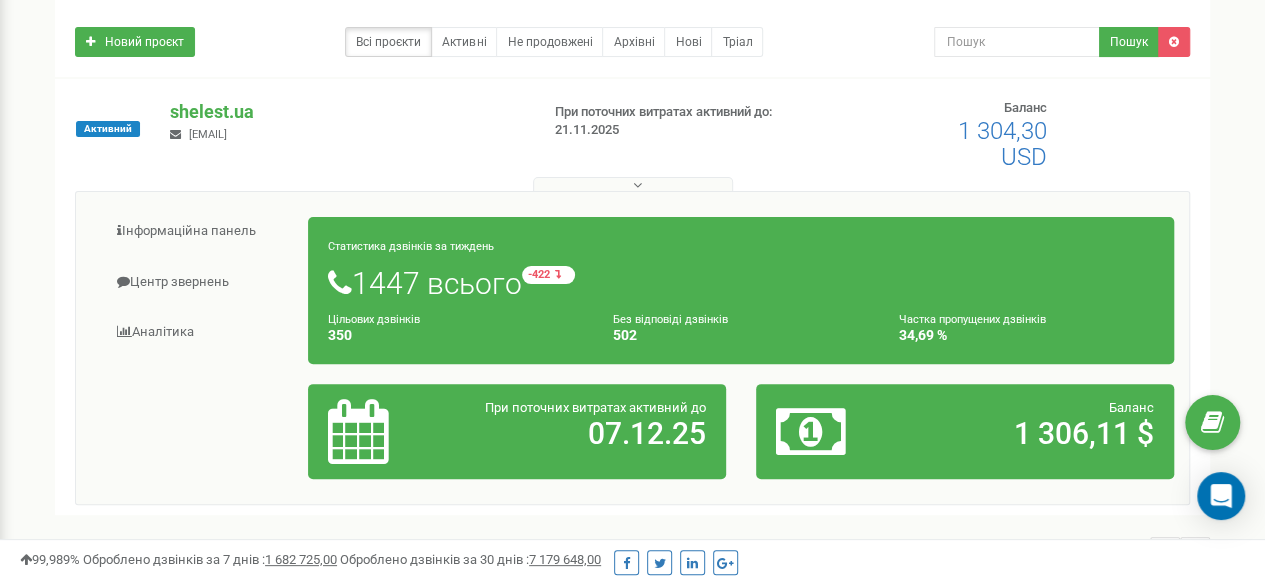 scroll, scrollTop: 100, scrollLeft: 0, axis: vertical 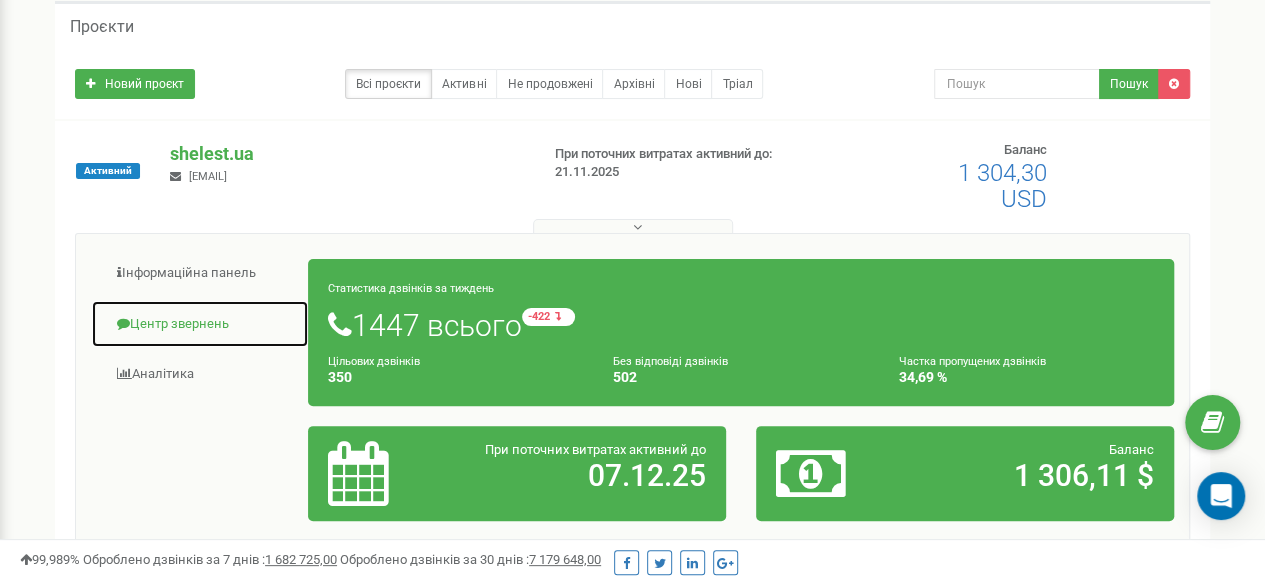 click on "Центр звернень" at bounding box center [200, 324] 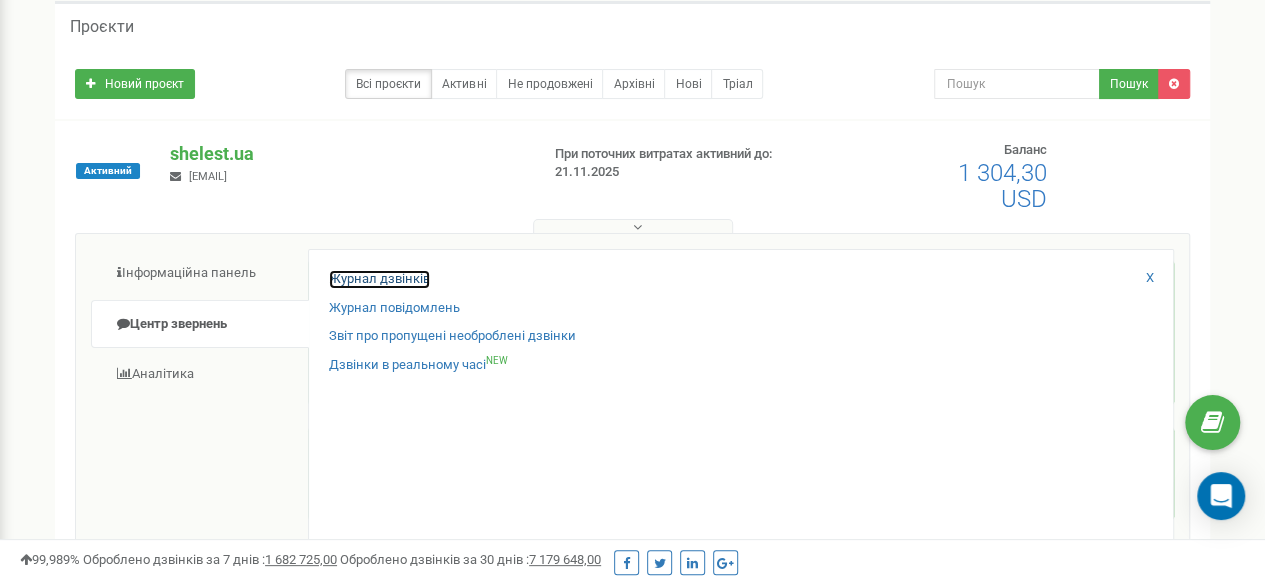 click on "Журнал дзвінків" at bounding box center (379, 279) 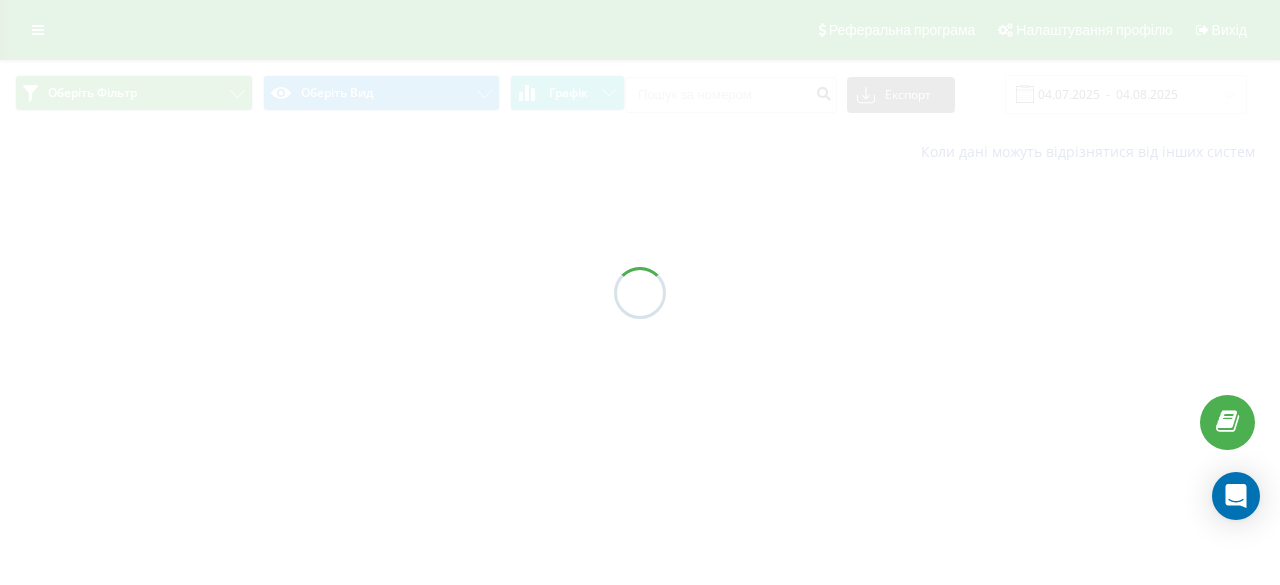 scroll, scrollTop: 0, scrollLeft: 0, axis: both 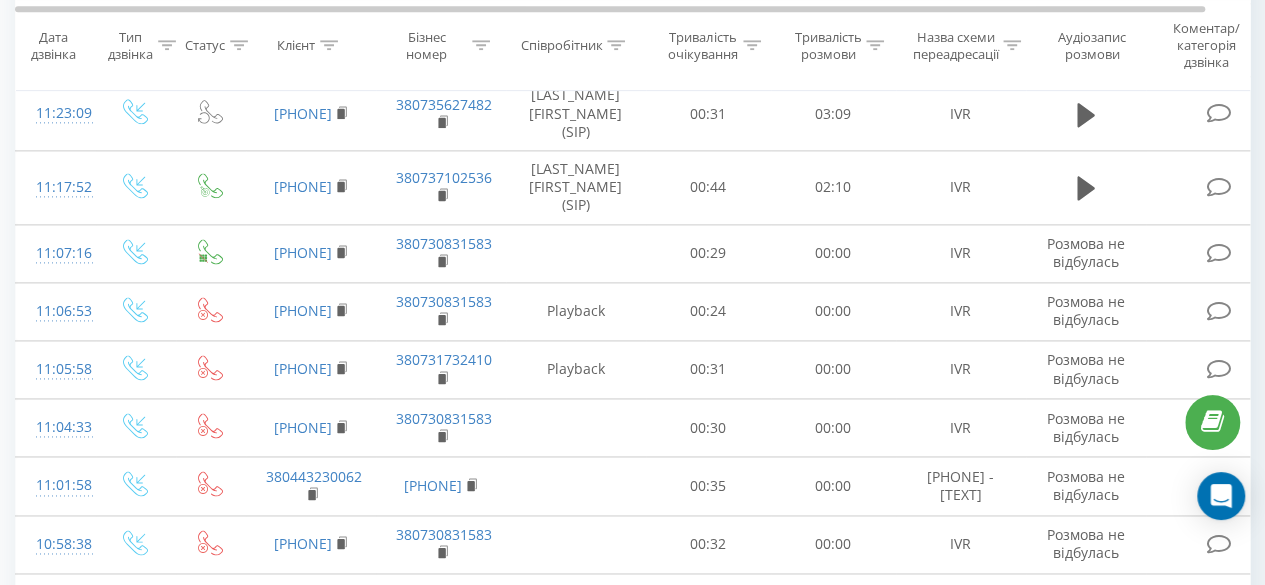 click on "2" at bounding box center [946, 735] 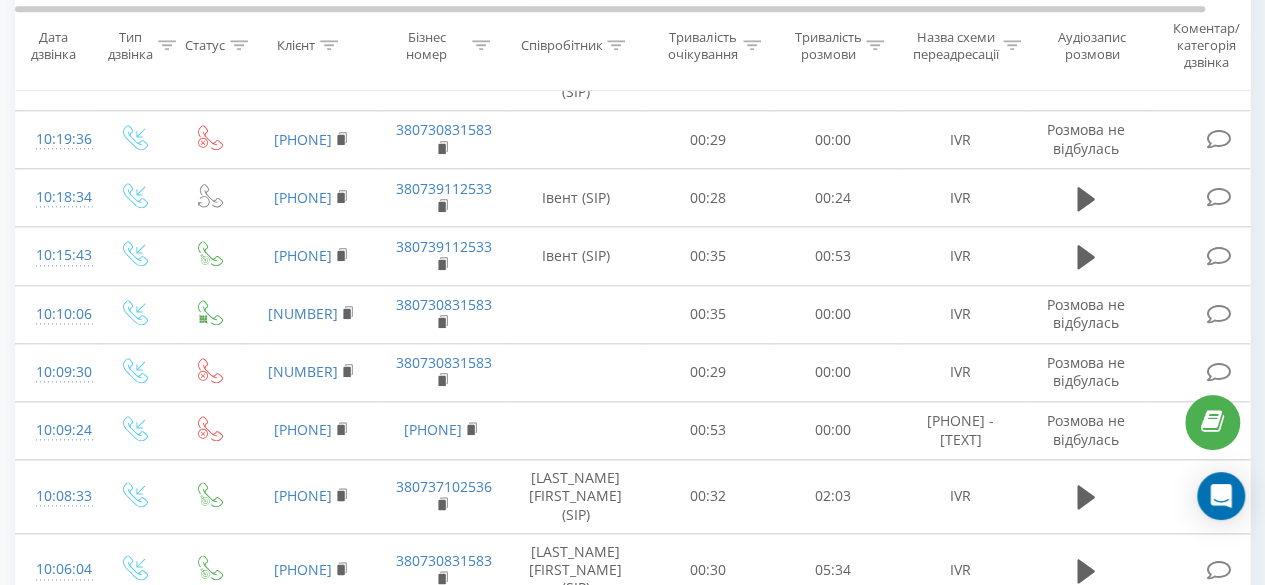 scroll, scrollTop: 1032, scrollLeft: 0, axis: vertical 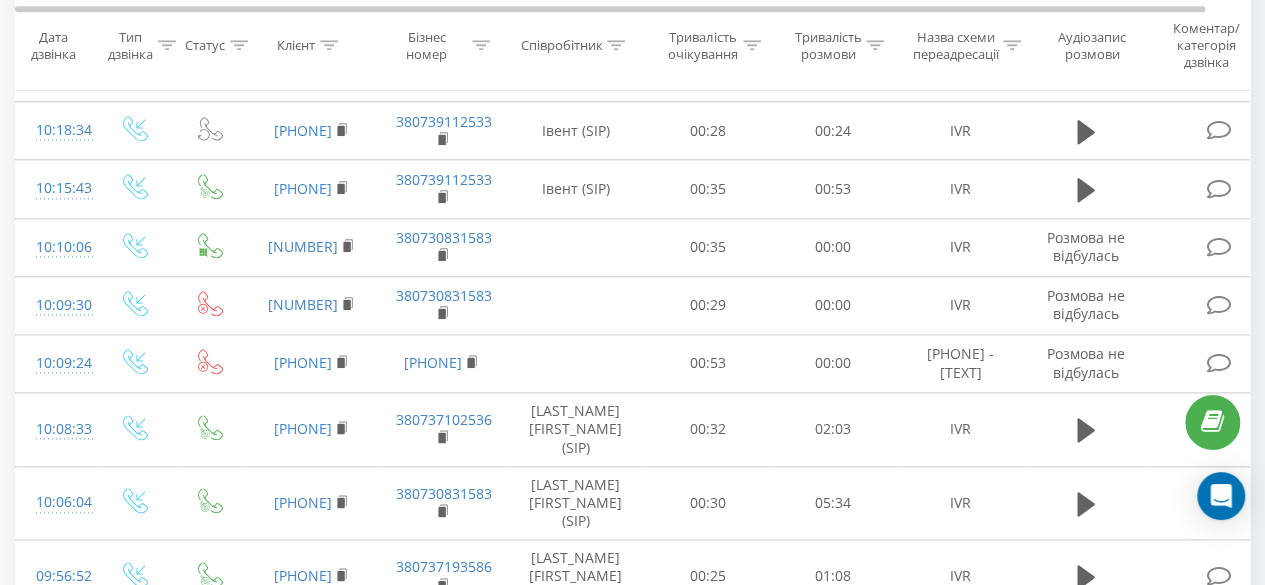 click 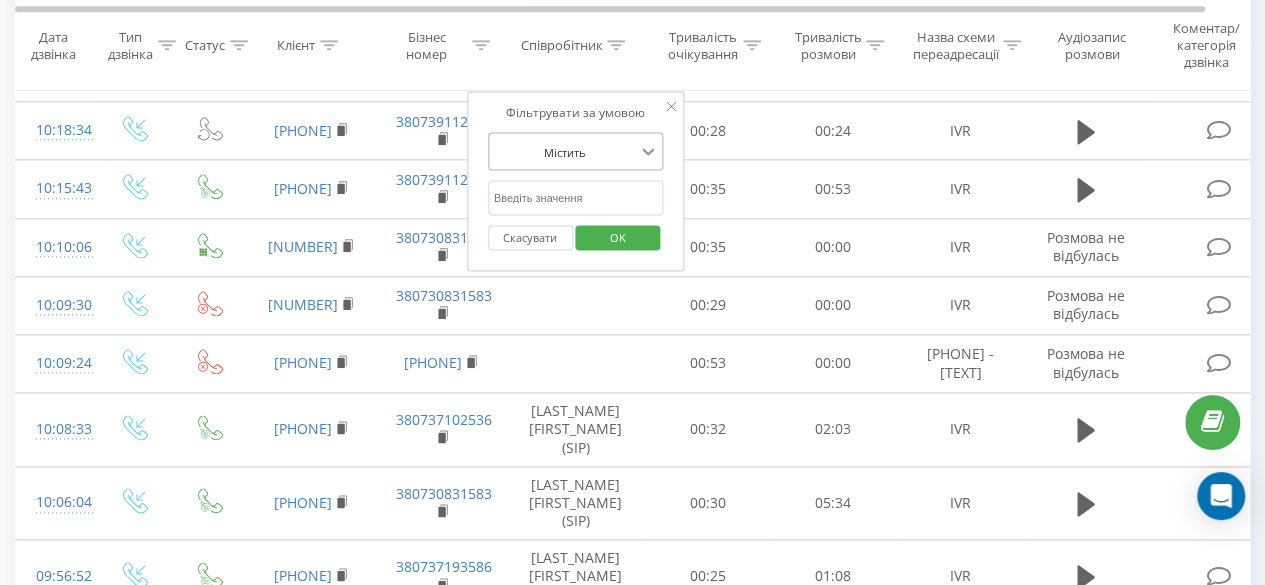 click 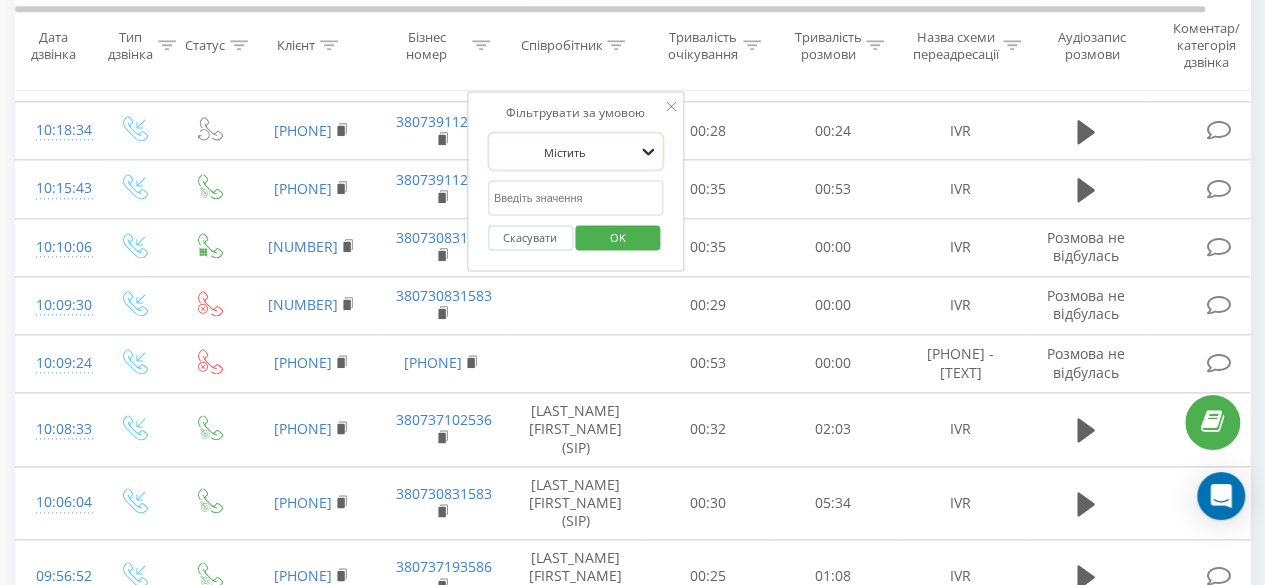 click 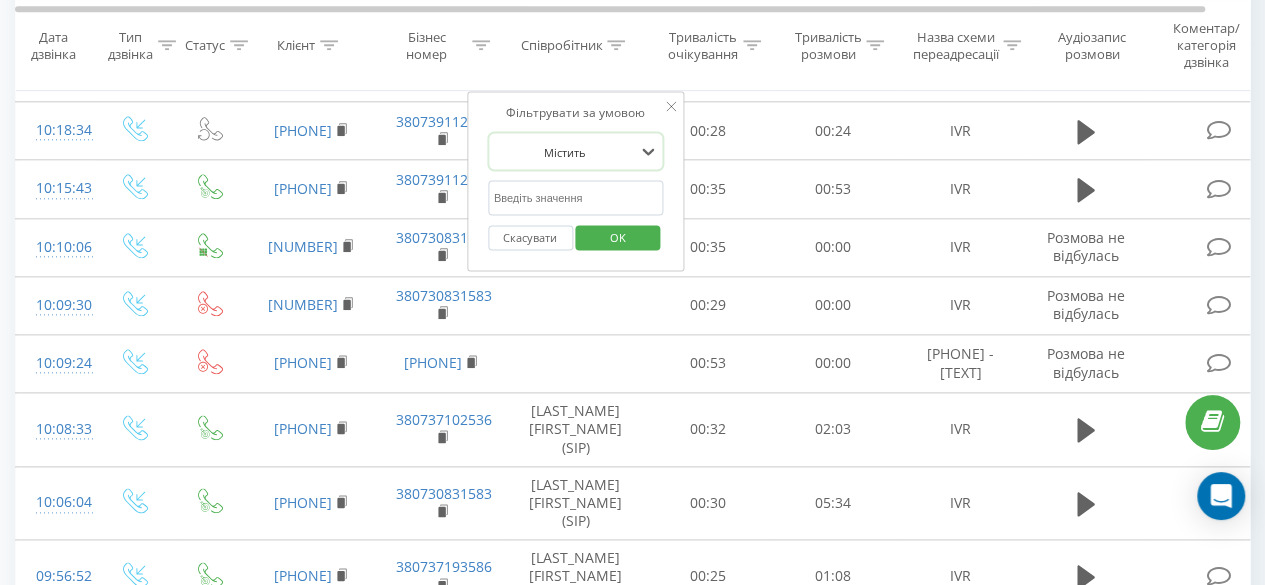 click at bounding box center (576, 197) 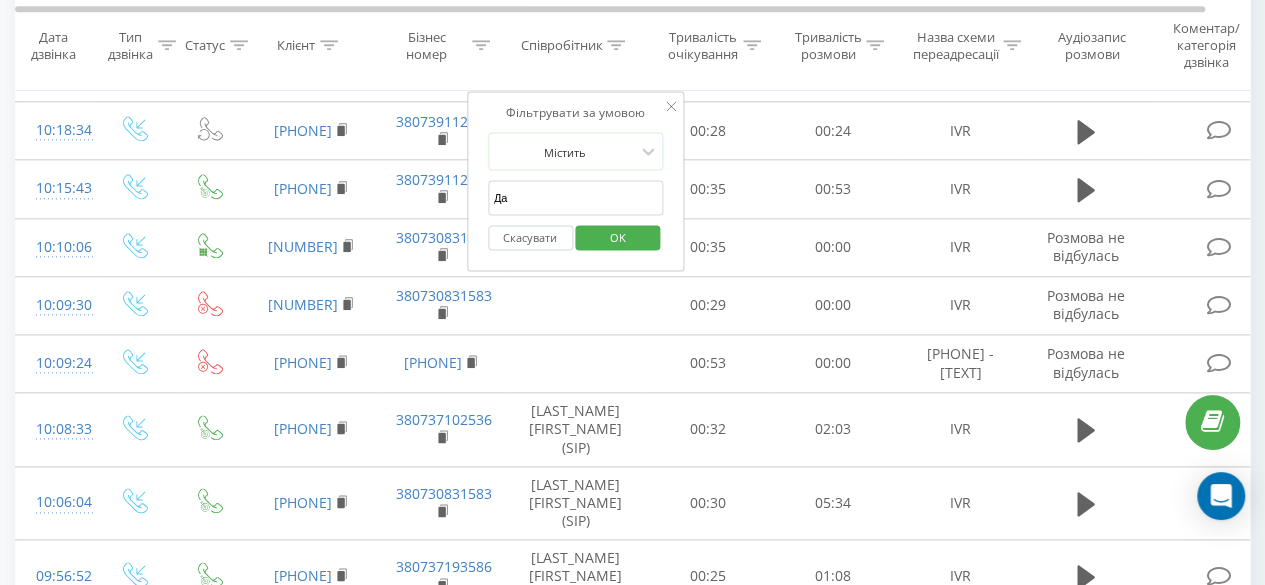 click 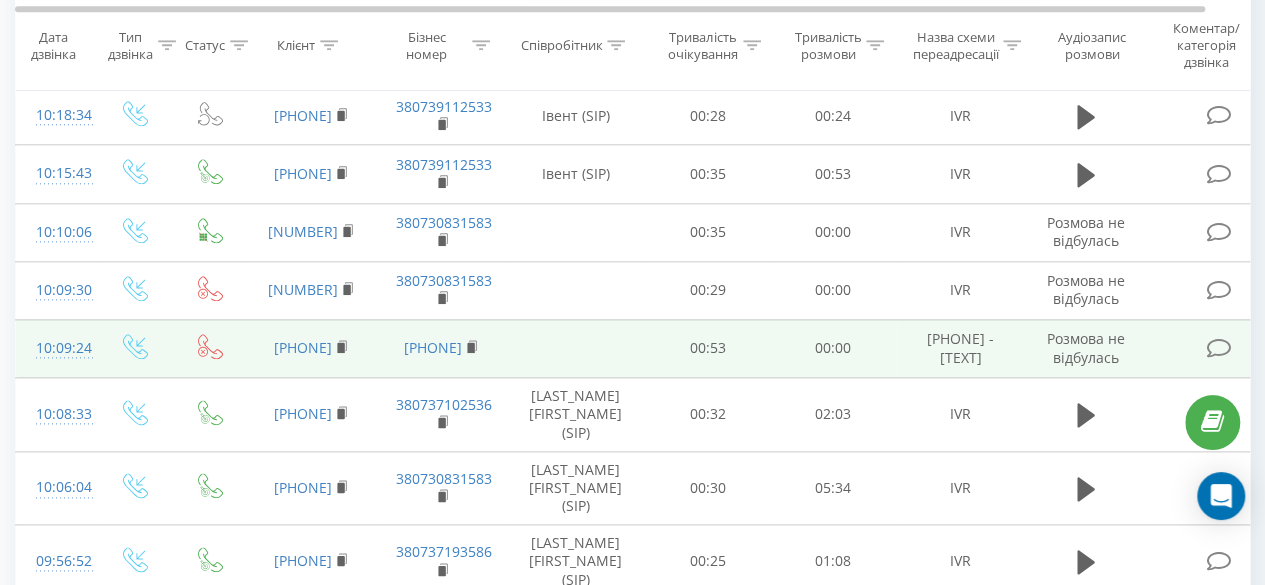 scroll, scrollTop: 1266, scrollLeft: 0, axis: vertical 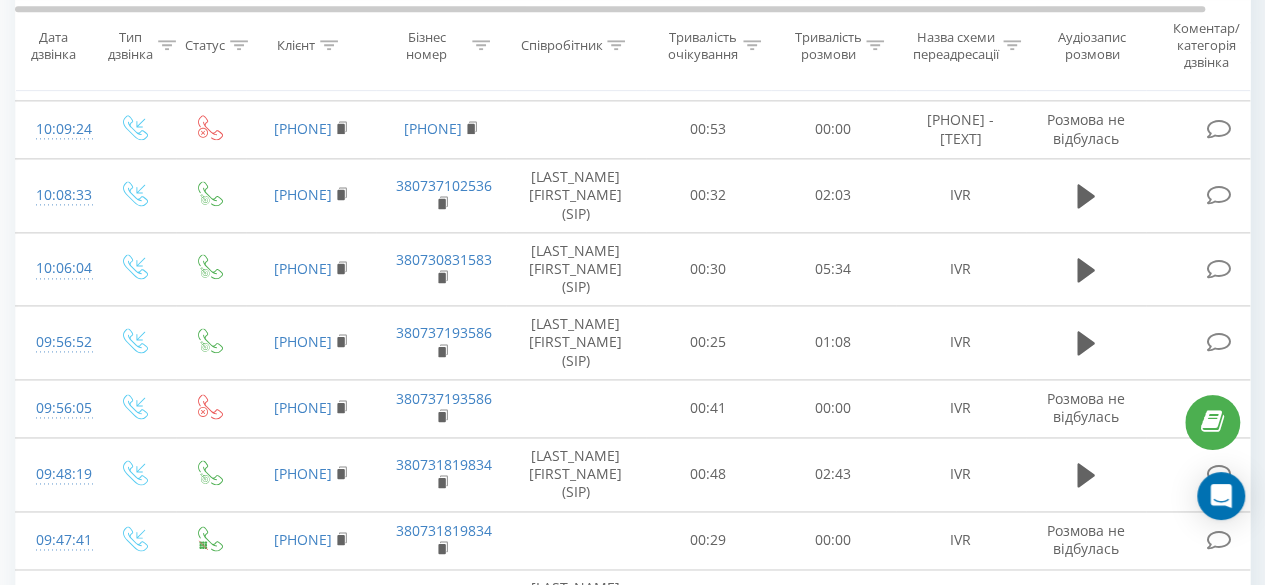click on "3" at bounding box center (976, 688) 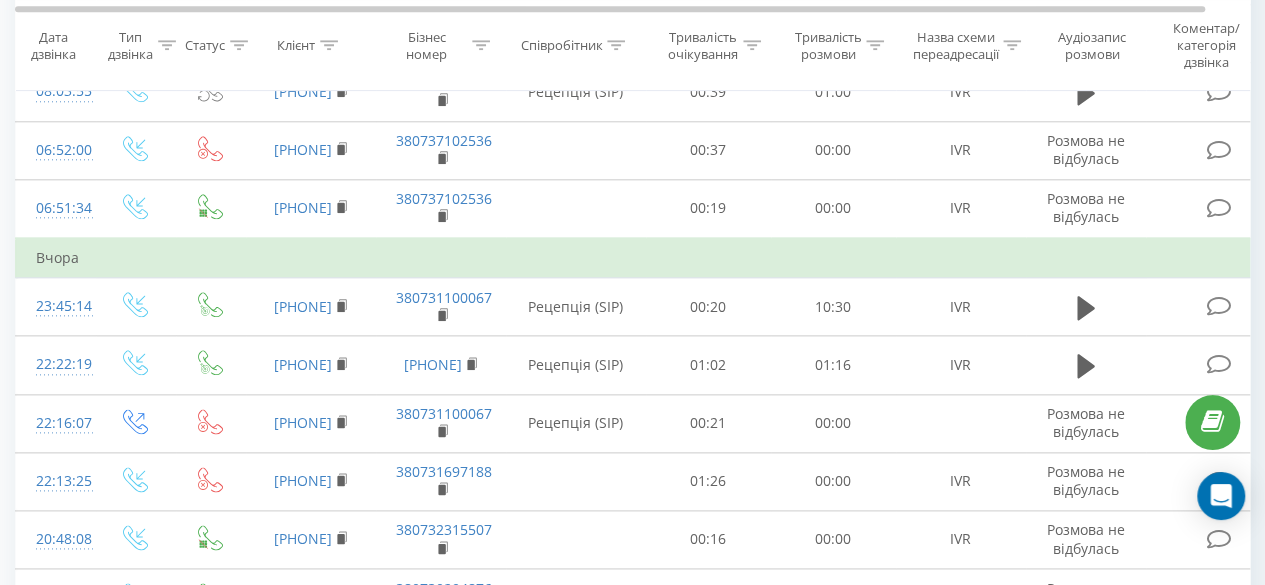 scroll, scrollTop: 1291, scrollLeft: 0, axis: vertical 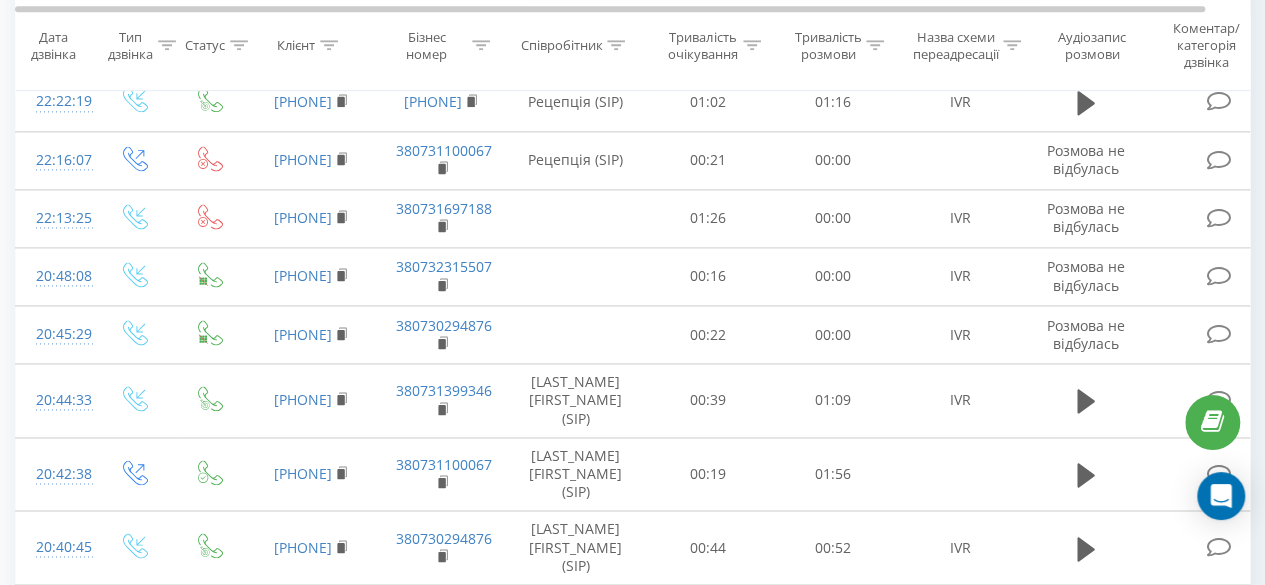click on "4" at bounding box center [1006, 688] 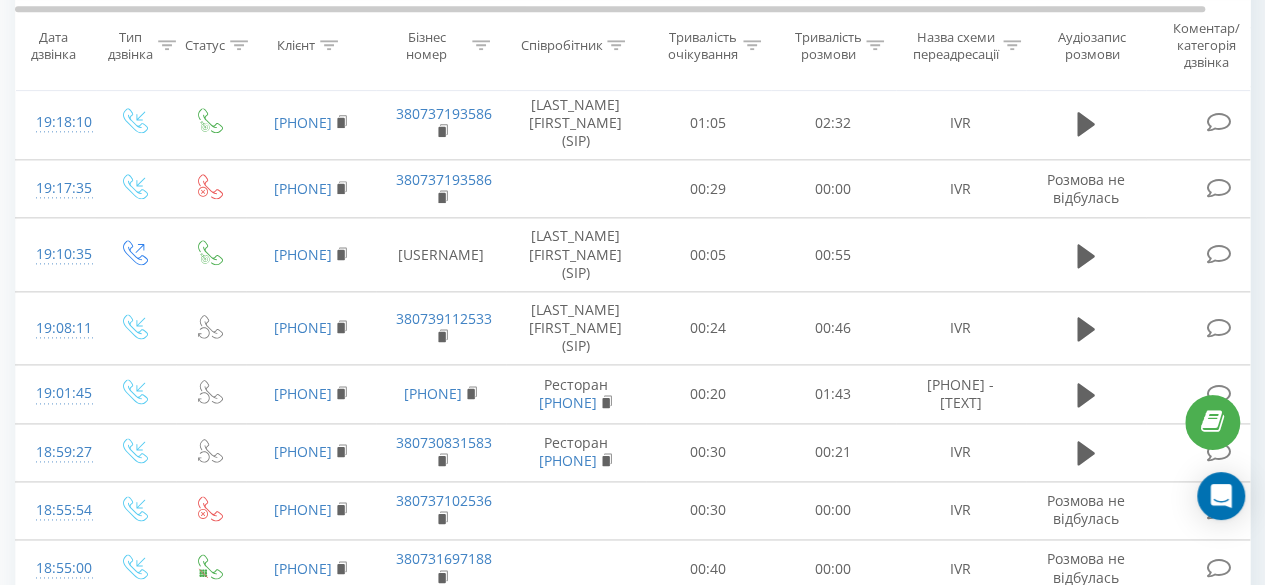 scroll, scrollTop: 1343, scrollLeft: 0, axis: vertical 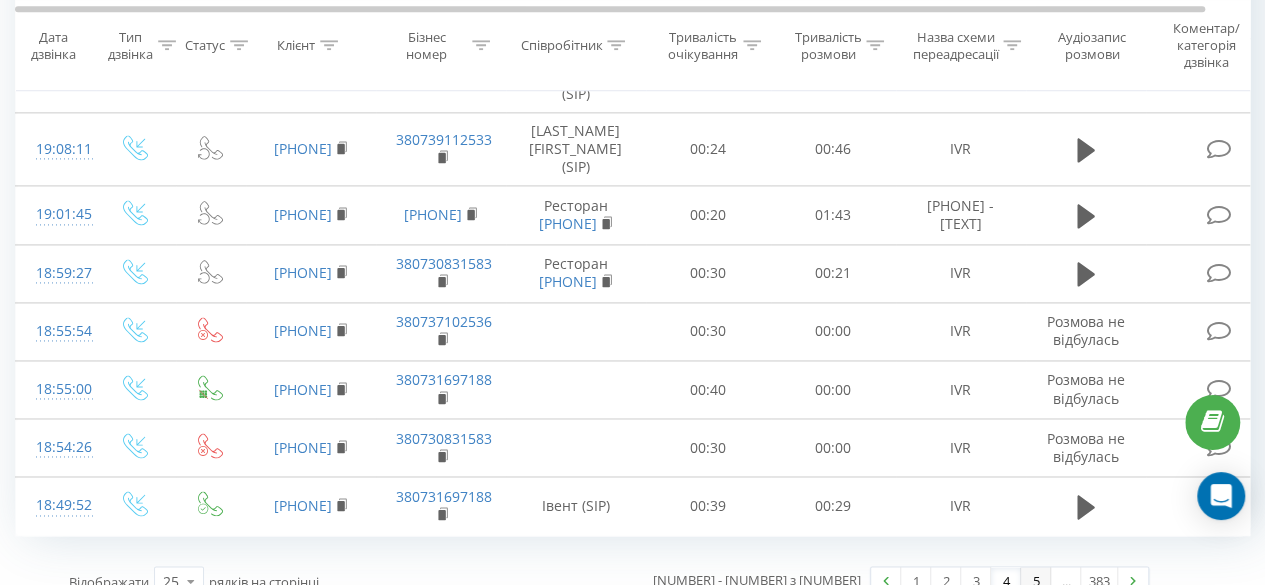 click on "5" at bounding box center (1036, 581) 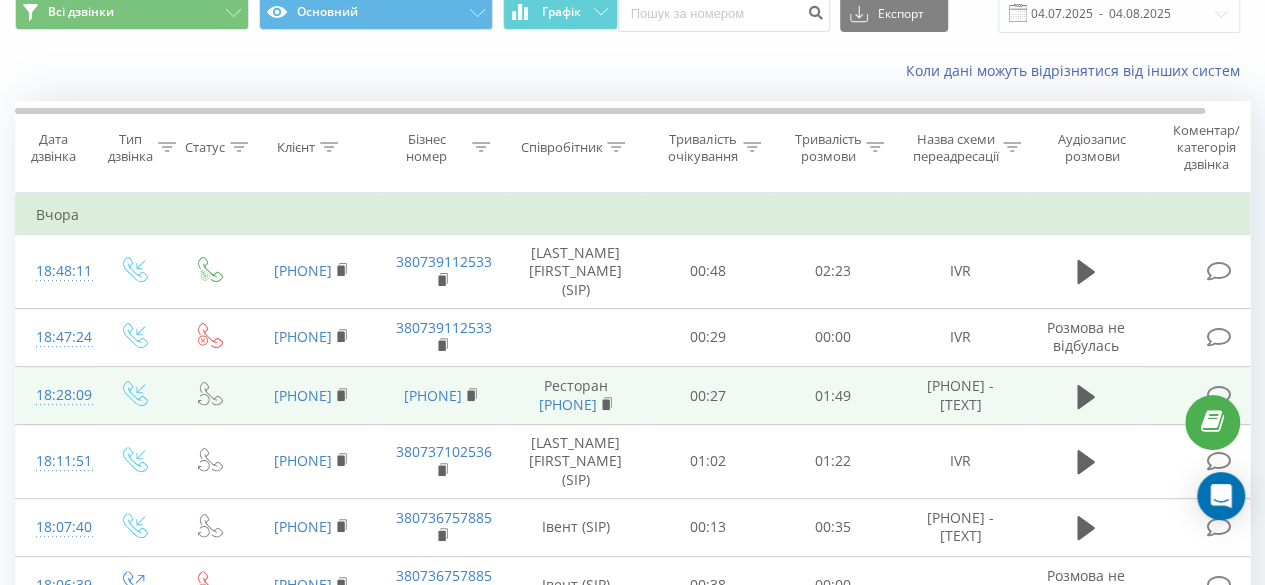 scroll, scrollTop: 0, scrollLeft: 0, axis: both 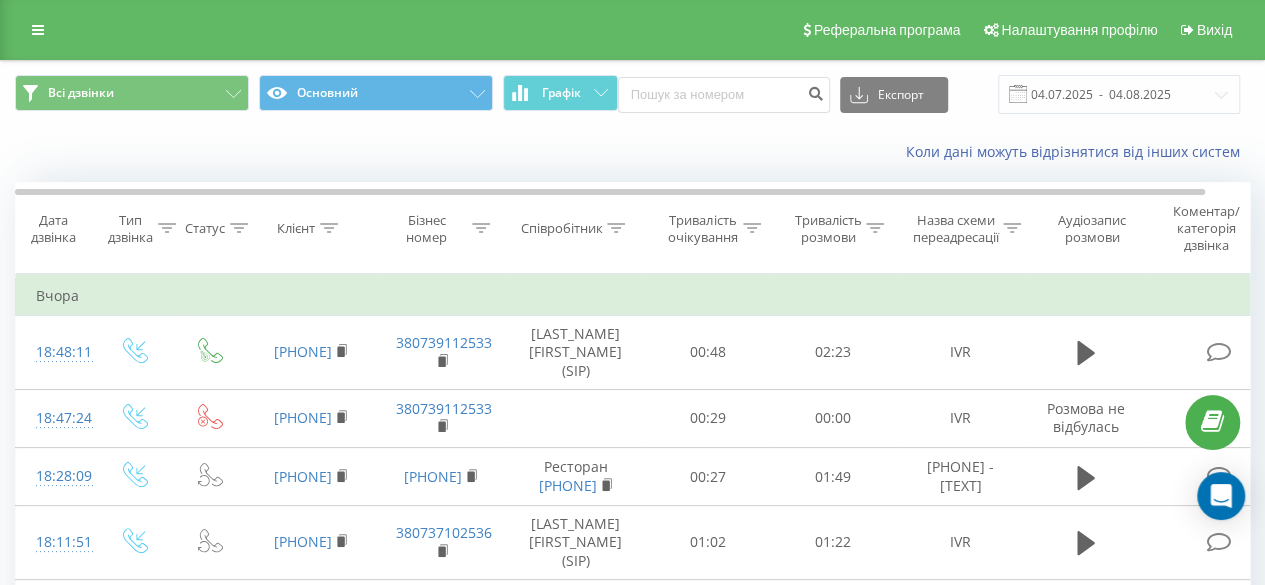 click at bounding box center [616, 228] 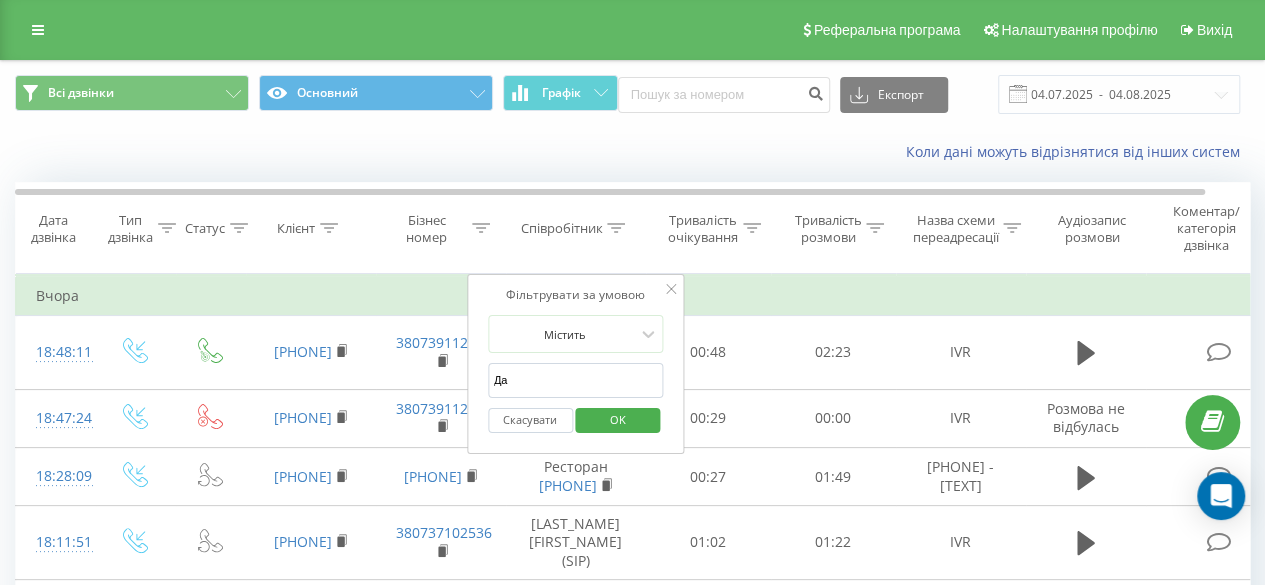 click on "Да" at bounding box center [576, 380] 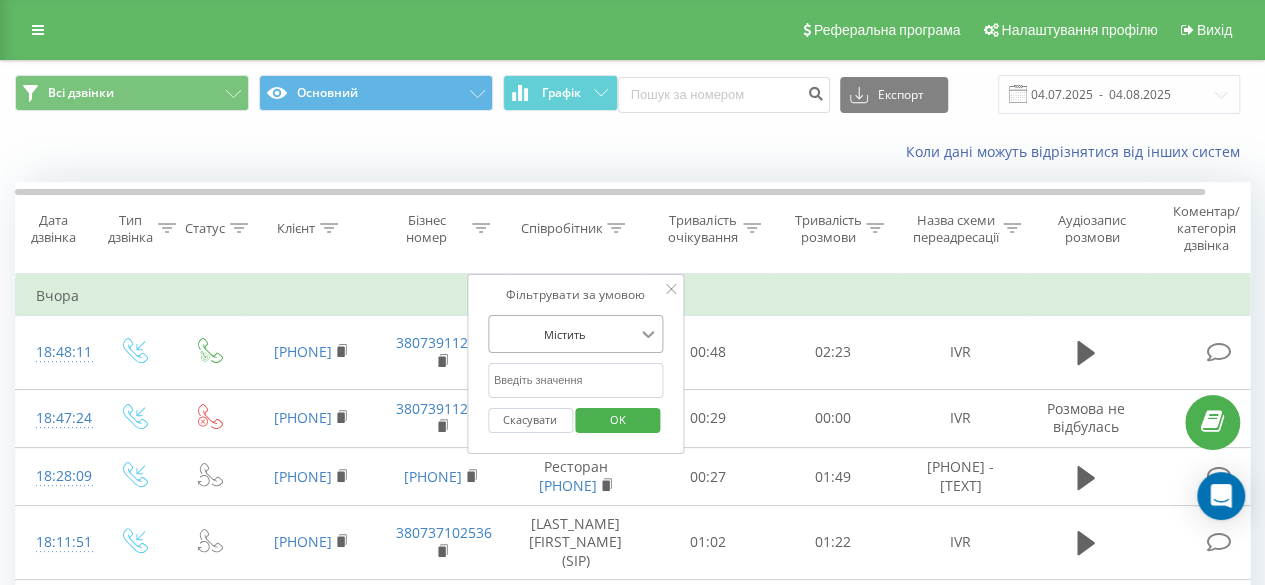 type 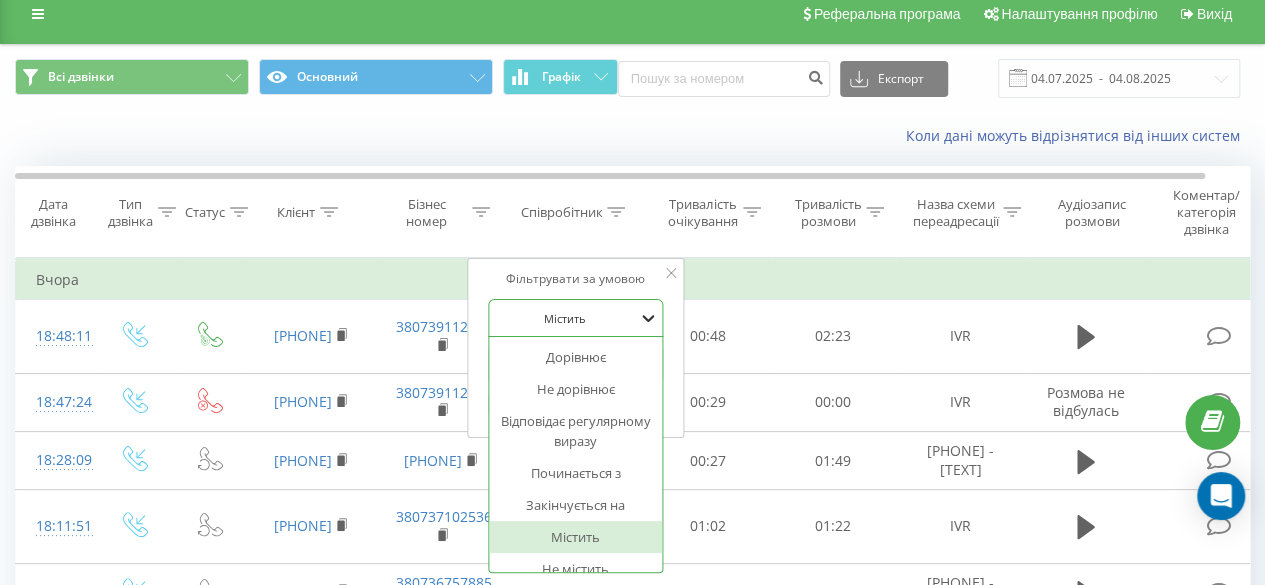 click at bounding box center (648, 318) 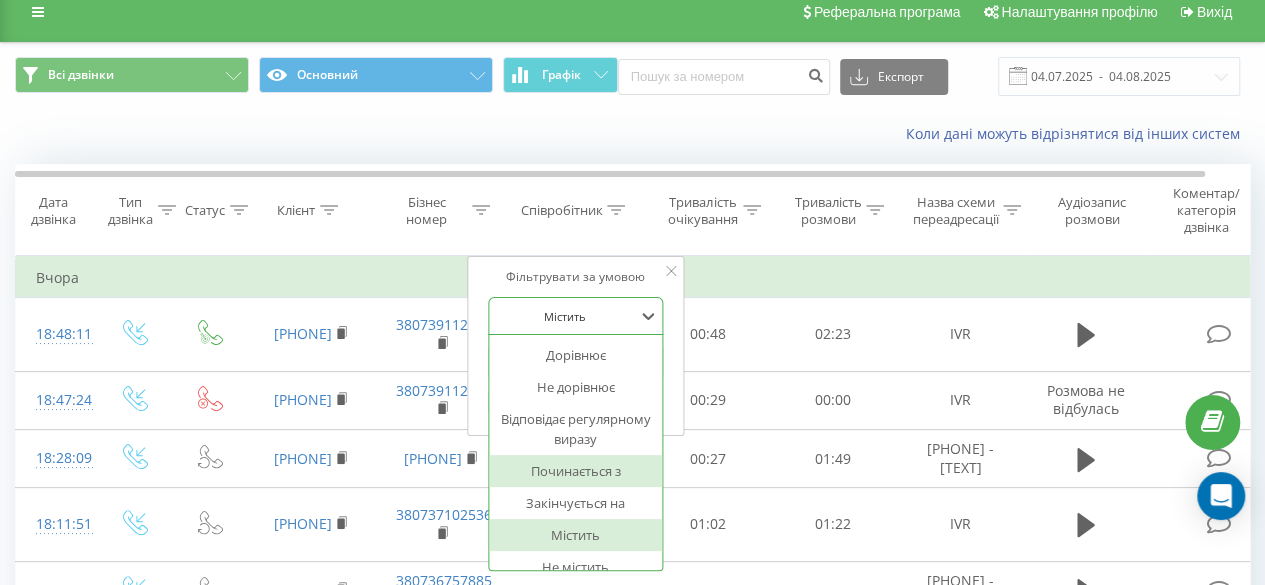 scroll, scrollTop: 17, scrollLeft: 0, axis: vertical 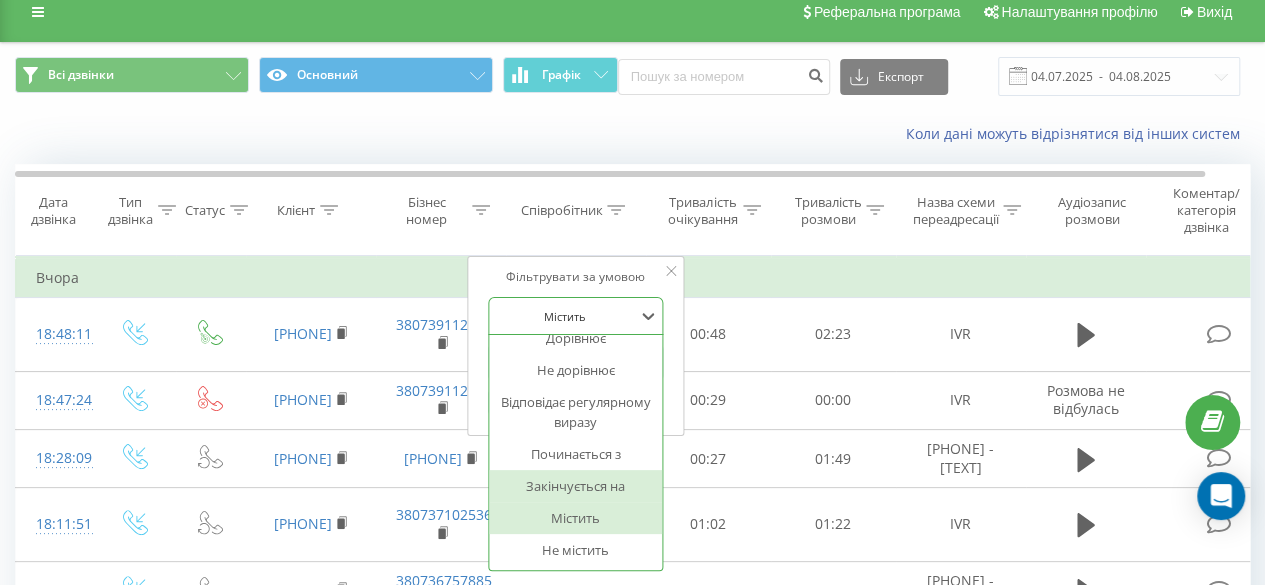 click on "[TEXT] [TEXT] [TEXT] [TEXT], [NUMBER] [TEXT] [NUMBER] [TEXT]. [NUMBER] [TEXT] [TEXT] [TEXT] [TEXT], [TEXT] [TEXT] [TEXT] [TEXT] [TEXT], [TEXT] [TEXT] [TEXT] [TEXT] [TEXT], [TEXT] [TEXT] [TEXT] [TEXT] [TEXT], [TEXT] [TEXT] [TEXT] [TEXT] [TEXT], [TEXT] [TEXT] [TEXT] [TEXT] [TEXT]. [TEXT] [TEXT] [TEXT] [TEXT] [TEXT] [TEXT], [TEXT] [TEXT] [TEXT] [TEXT] [TEXT] [TEXT], [TEXT] [TEXT] [TEXT] [TEXT] [TEXT] [TEXT]." at bounding box center [576, 346] 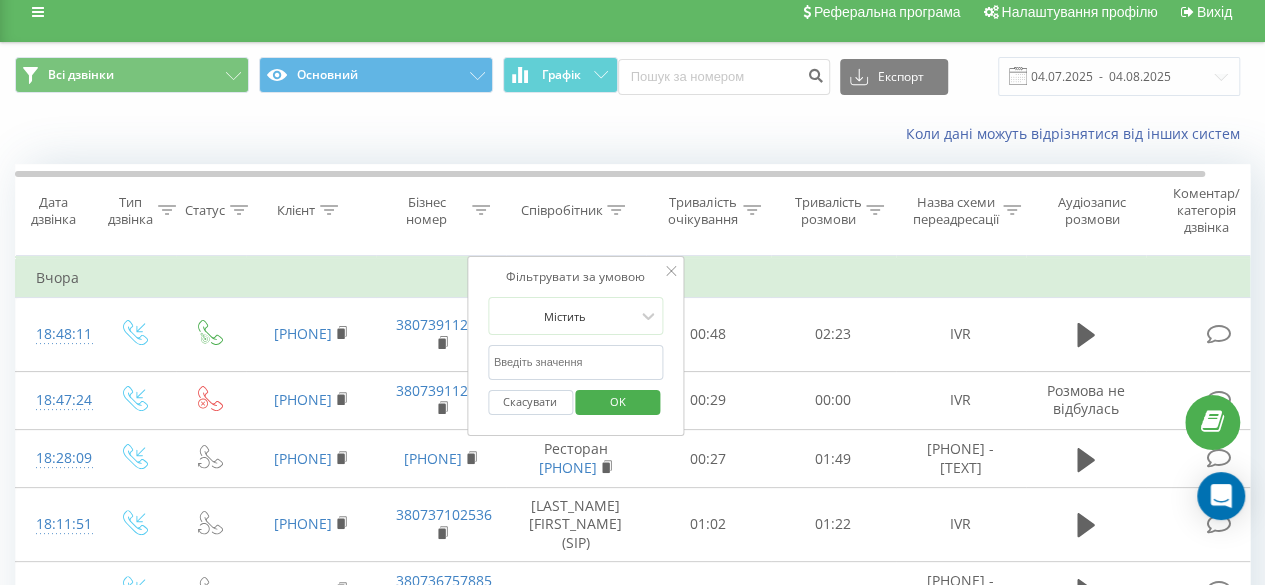 click at bounding box center (576, 362) 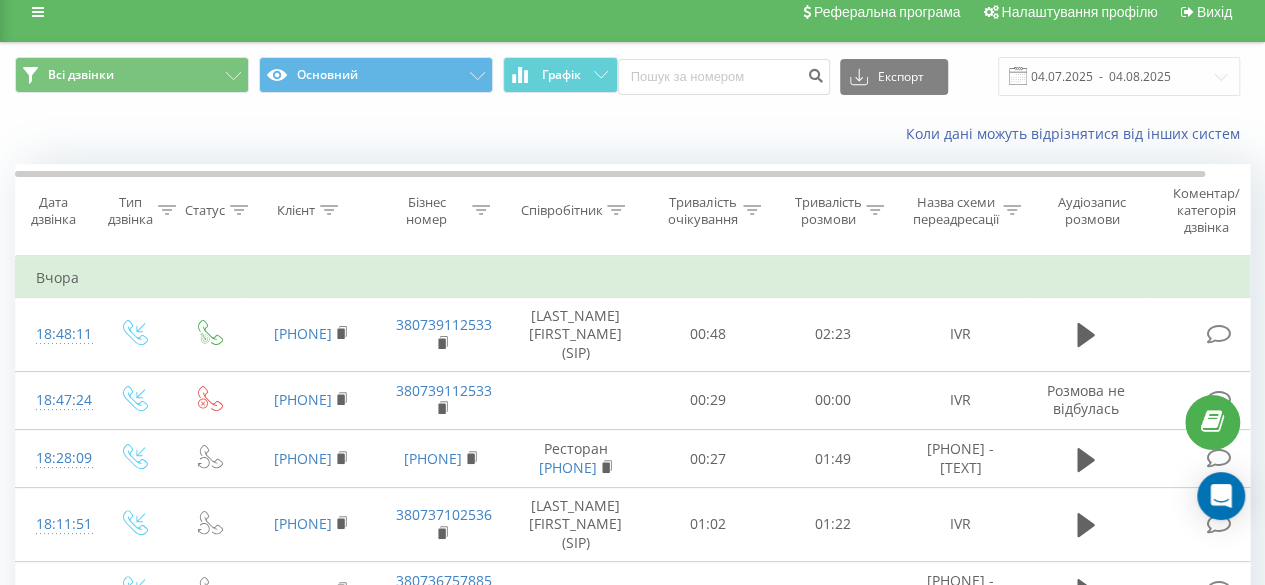 scroll, scrollTop: 0, scrollLeft: 46, axis: horizontal 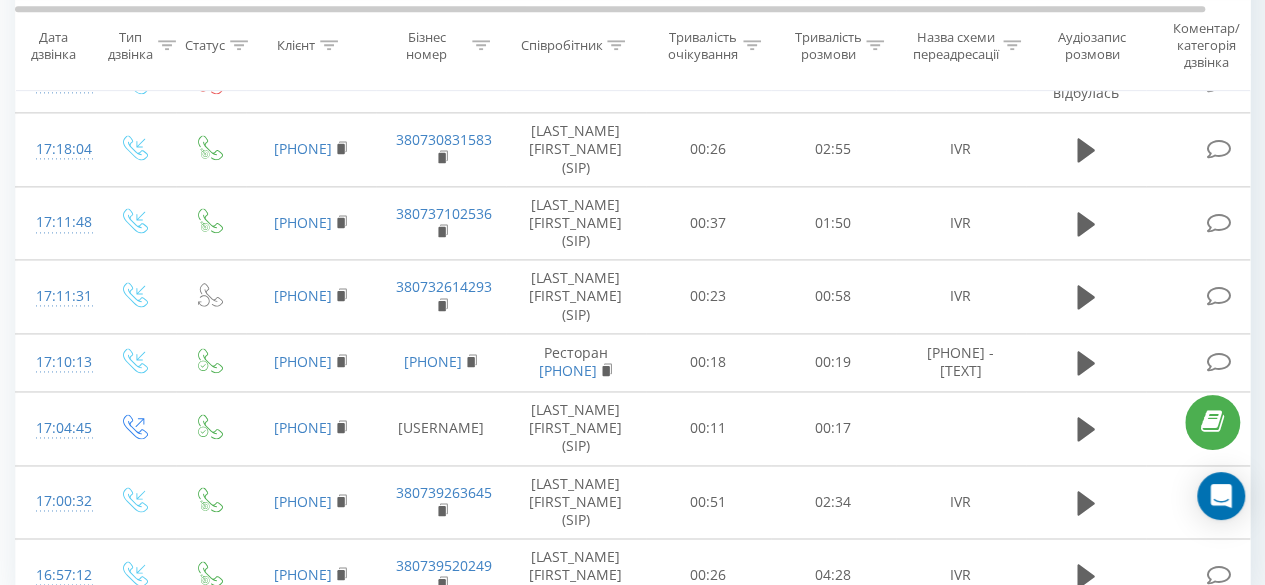 click on "6" at bounding box center [1036, 658] 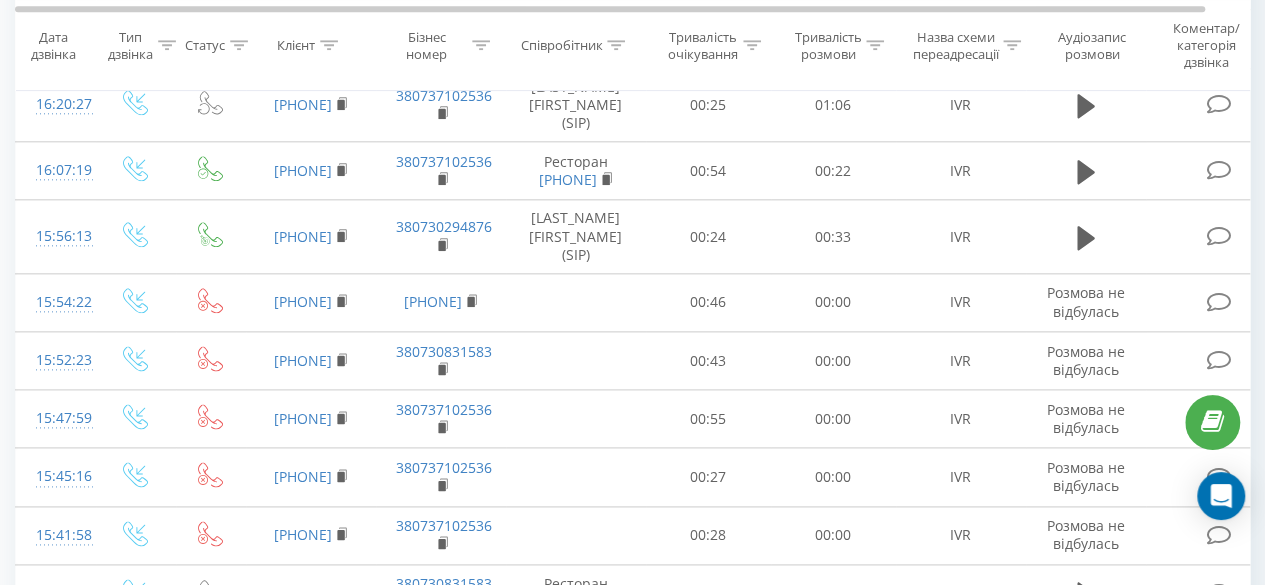 scroll, scrollTop: 1312, scrollLeft: 0, axis: vertical 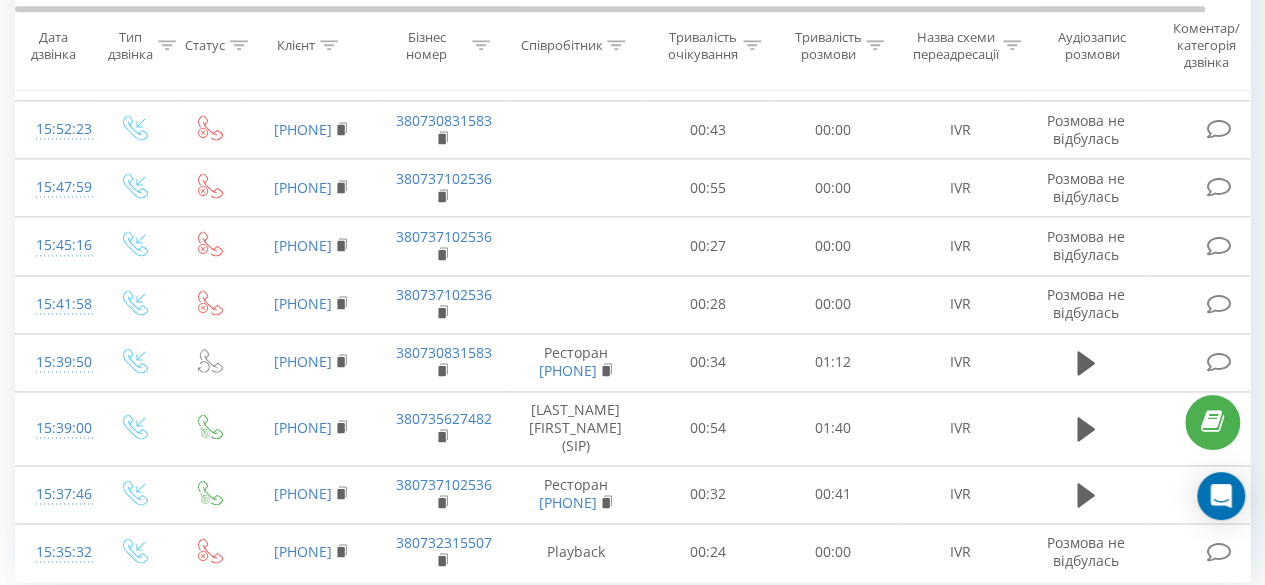 click on "7" at bounding box center [1036, 627] 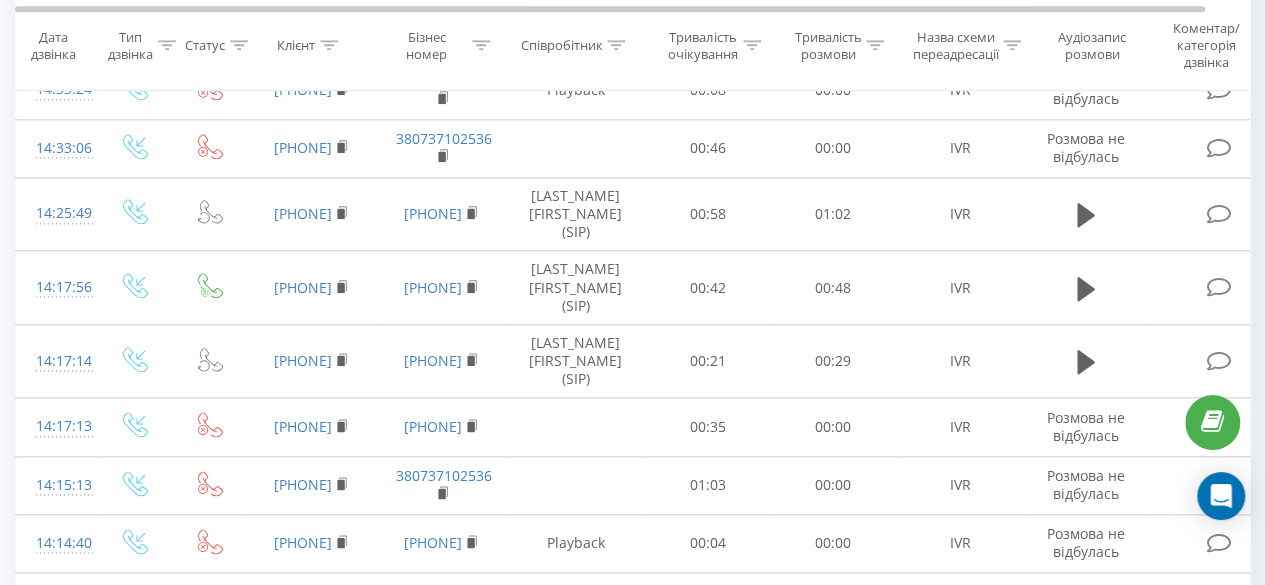 scroll, scrollTop: 1282, scrollLeft: 0, axis: vertical 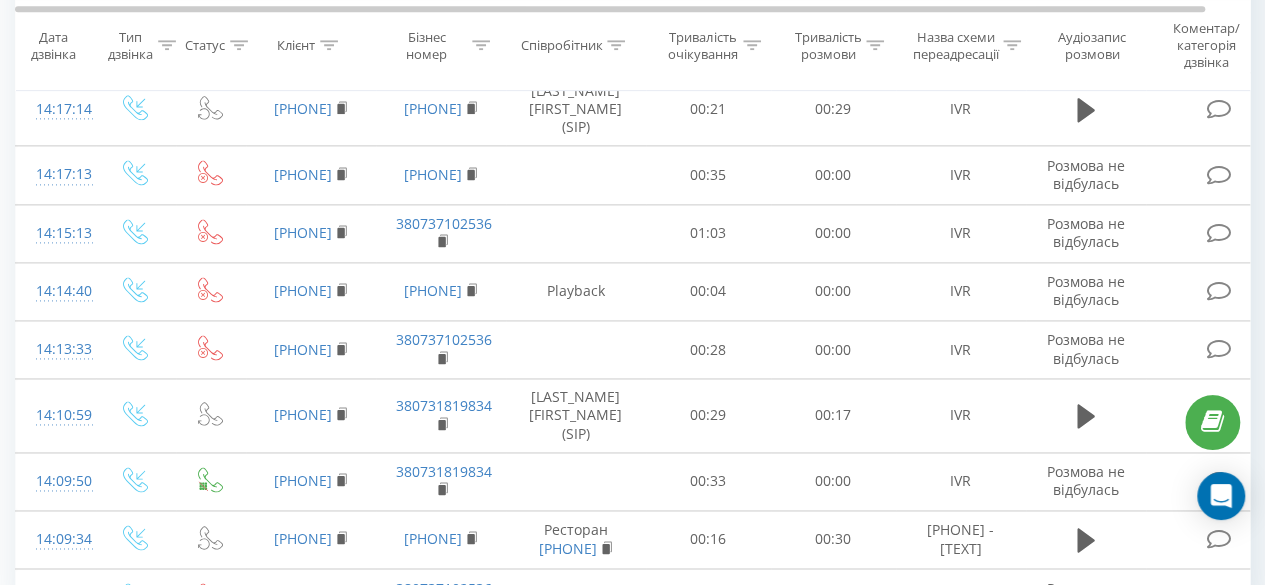 click on "8" at bounding box center [1036, 672] 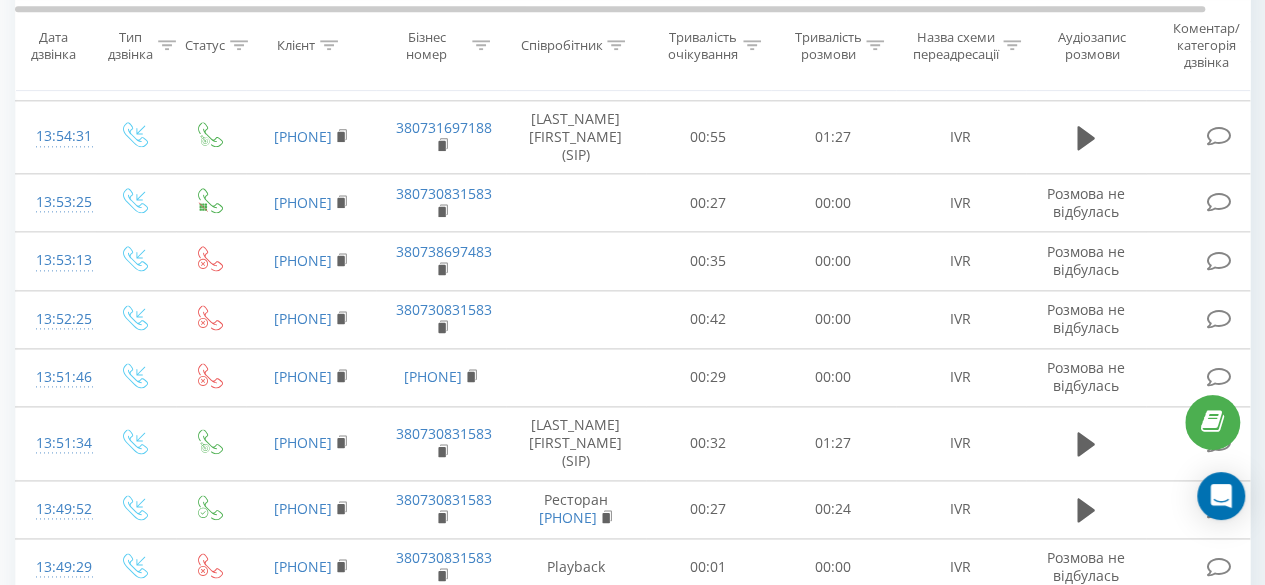 scroll, scrollTop: 1282, scrollLeft: 0, axis: vertical 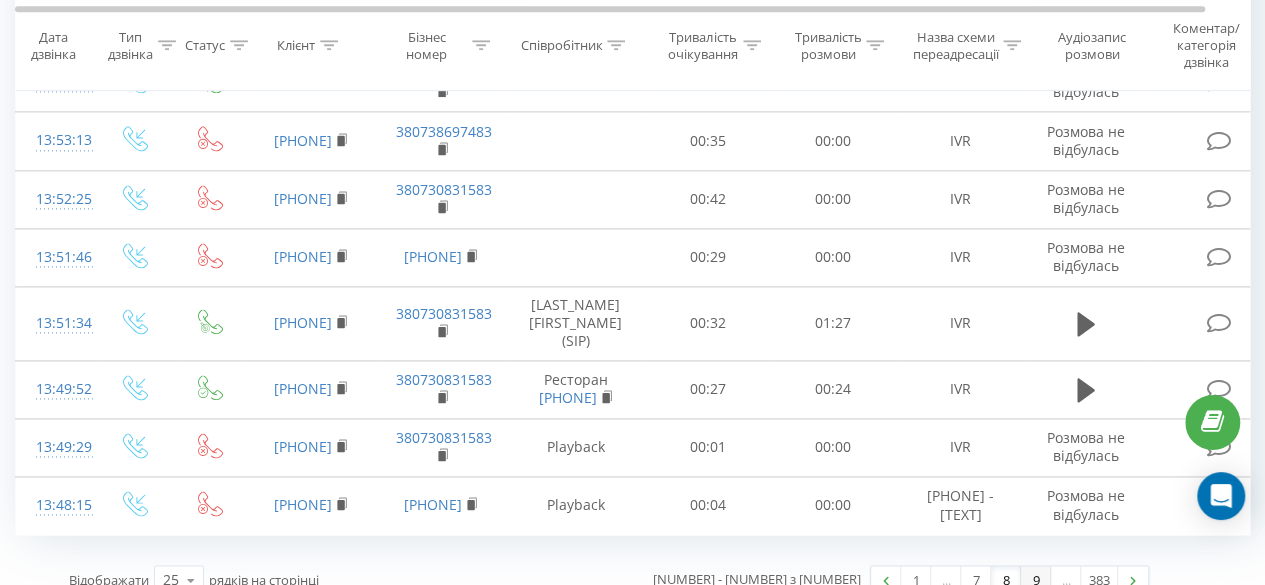 click on "9" at bounding box center [1036, 580] 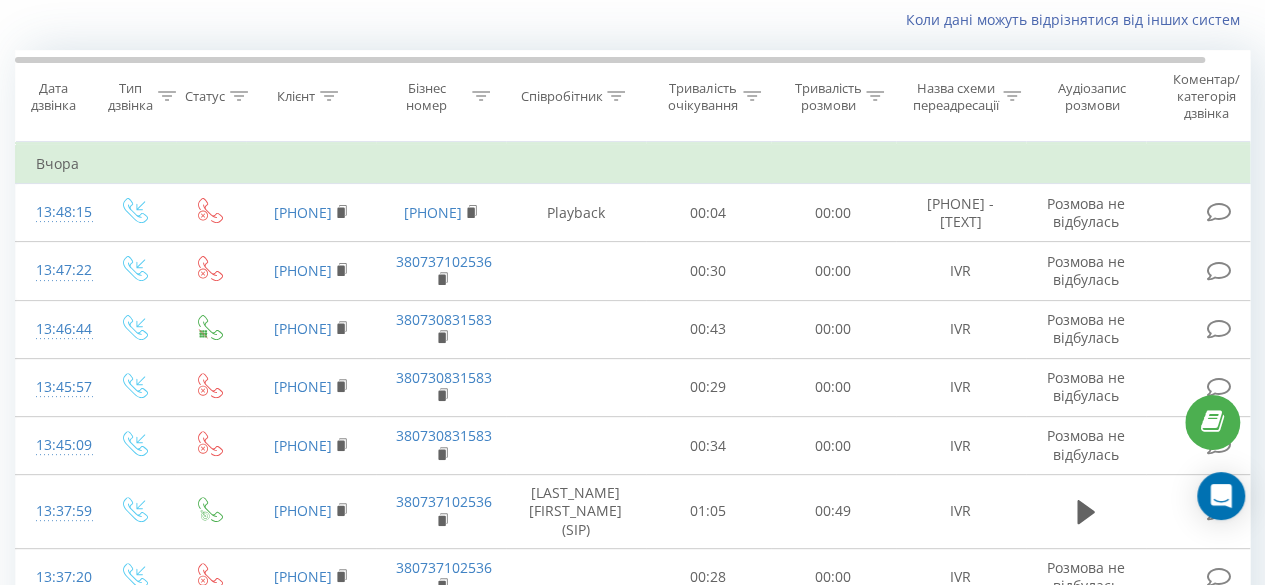 scroll, scrollTop: 132, scrollLeft: 0, axis: vertical 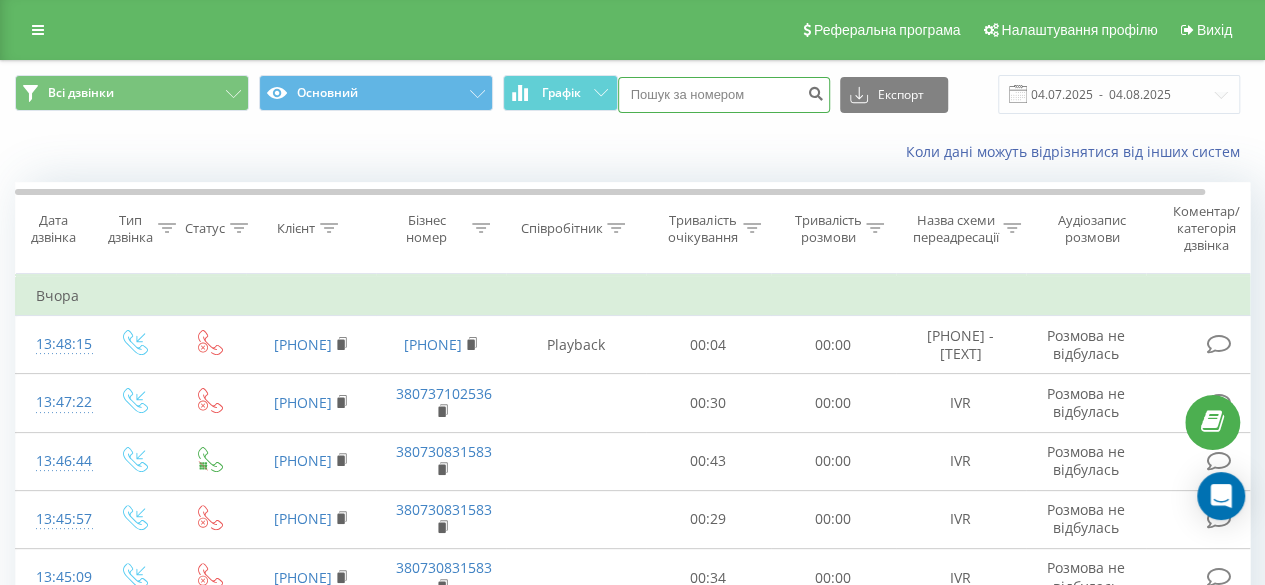 paste on "380733243632" 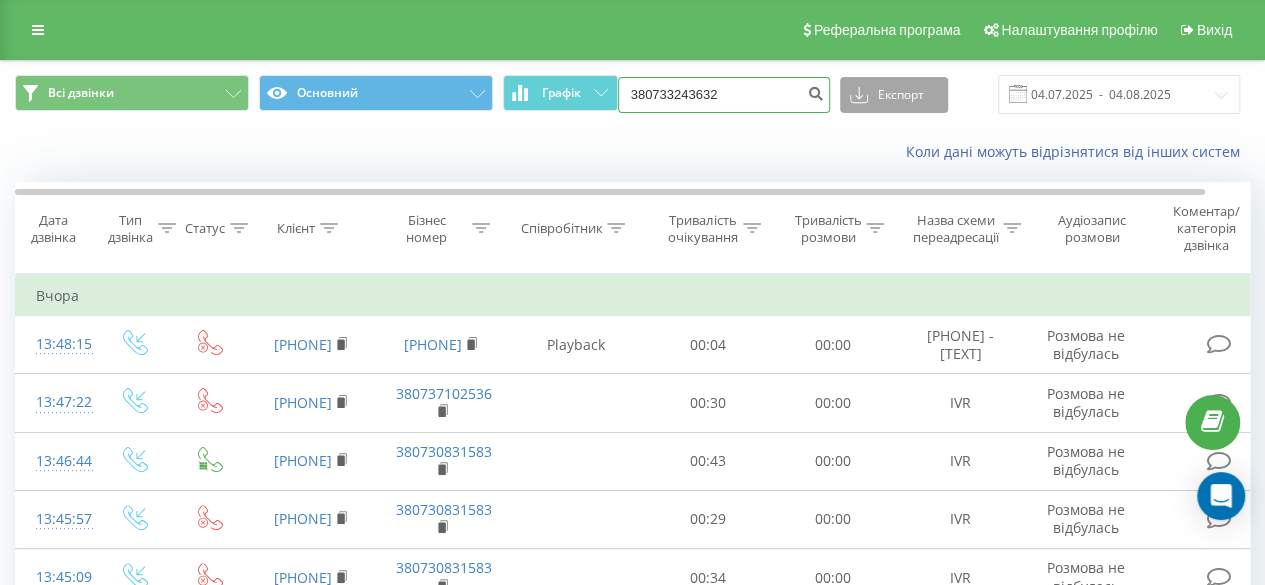 type on "380733243632" 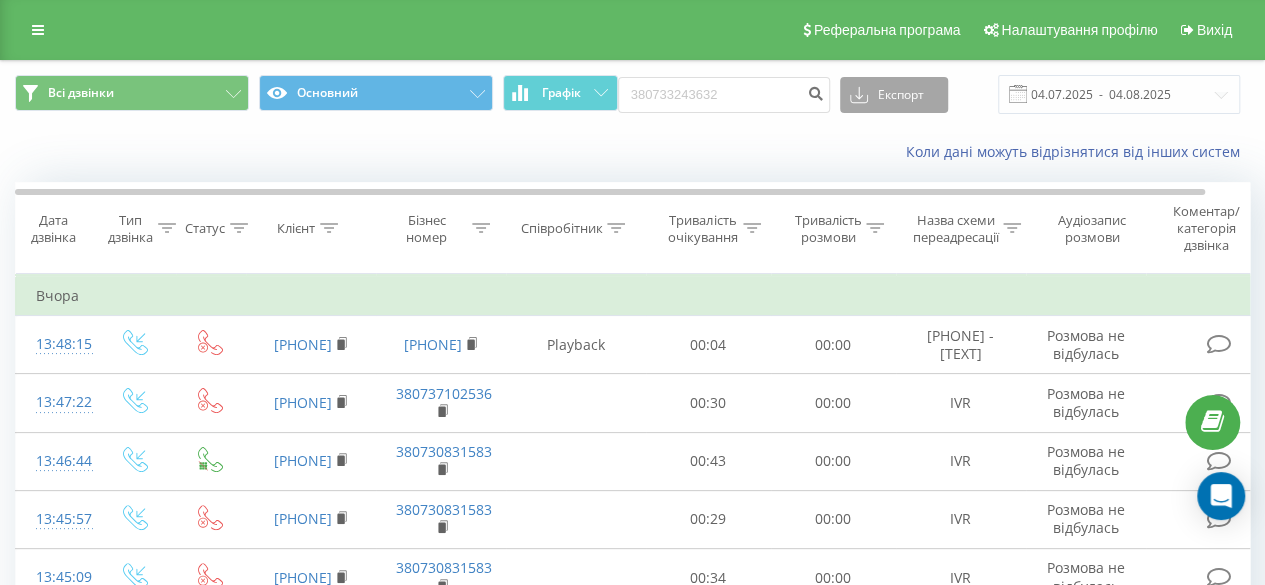 click on "Експорт" at bounding box center (894, 95) 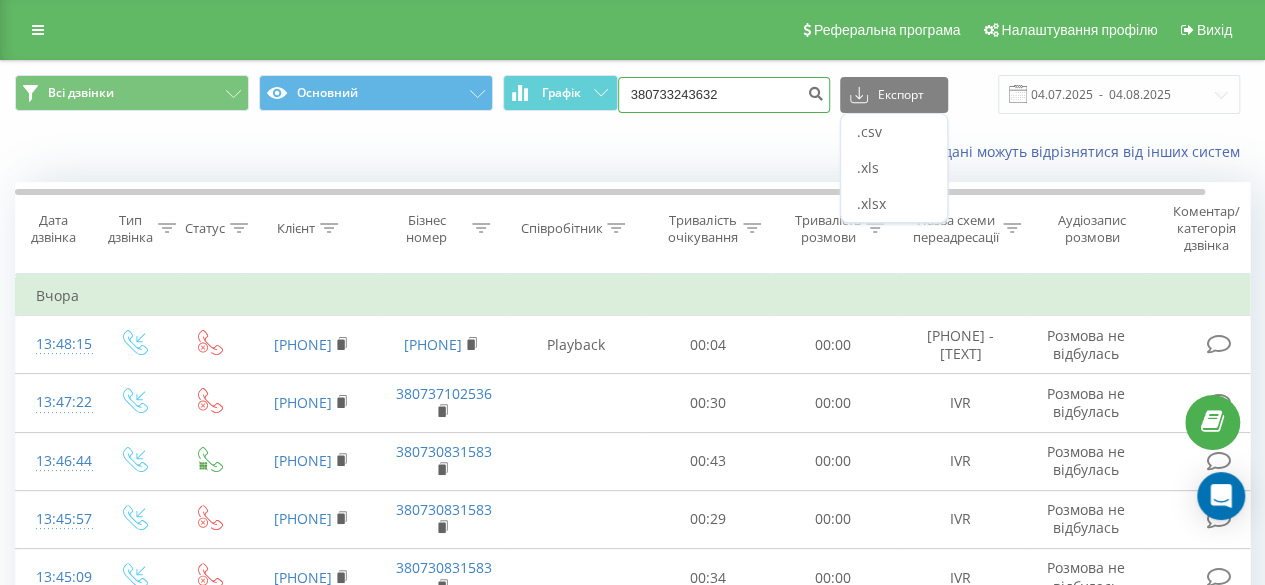 click on "380733243632" at bounding box center [724, 95] 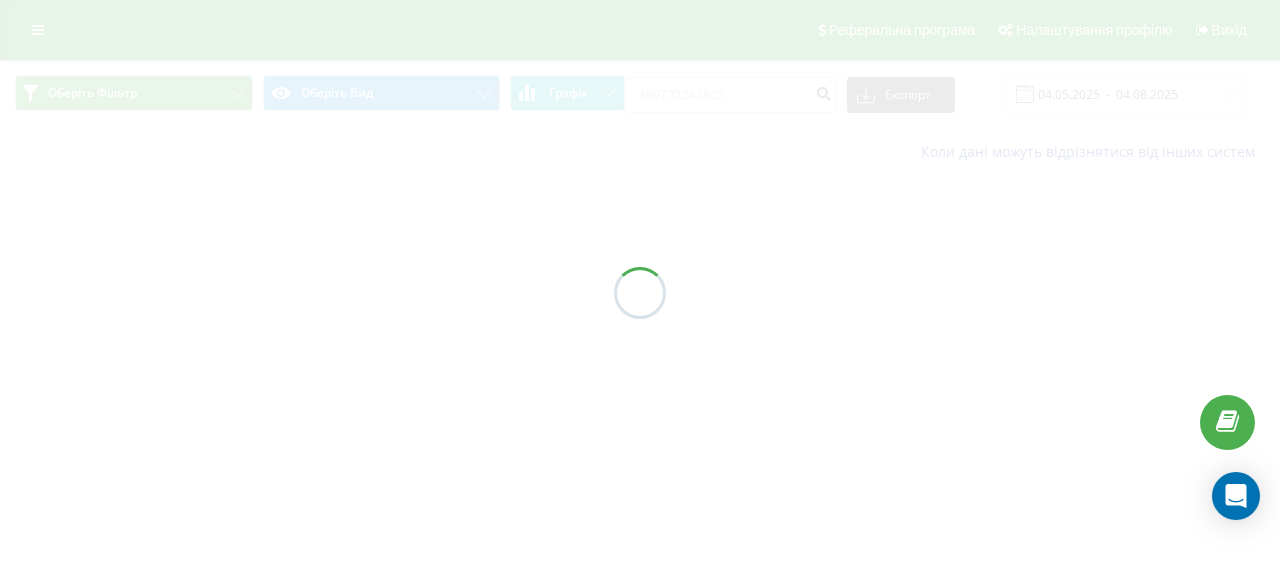 scroll, scrollTop: 0, scrollLeft: 0, axis: both 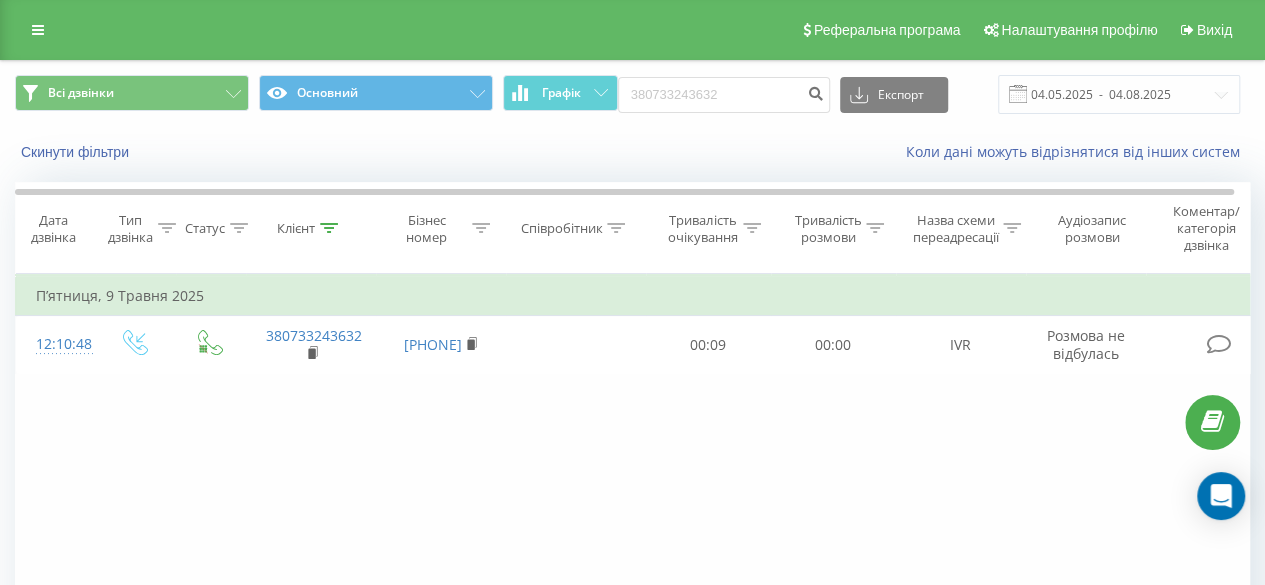 click on "Фільтрувати за умовою Дорівнює Введіть значення Скасувати OK Фільтрувати за умовою Дорівнює Введіть значення Скасувати OK Фільтрувати за умовою Містить Скасувати OK Фільтрувати за умовою Містить Скасувати OK Фільтрувати за умовою Містить Скасувати OK Фільтрувати за умовою Дорівнює Скасувати OK Фільтрувати за умовою Дорівнює Скасувати OK Фільтрувати за умовою Містить Скасувати OK Фільтрувати за умовою Дорівнює Введіть значення Скасувати OK П’ятниця, 9 Травня 2025 12:10:48 [PHONE] [PHONE] 00:09 00:00 IVR Розмова не відбулась" at bounding box center [632, 499] 